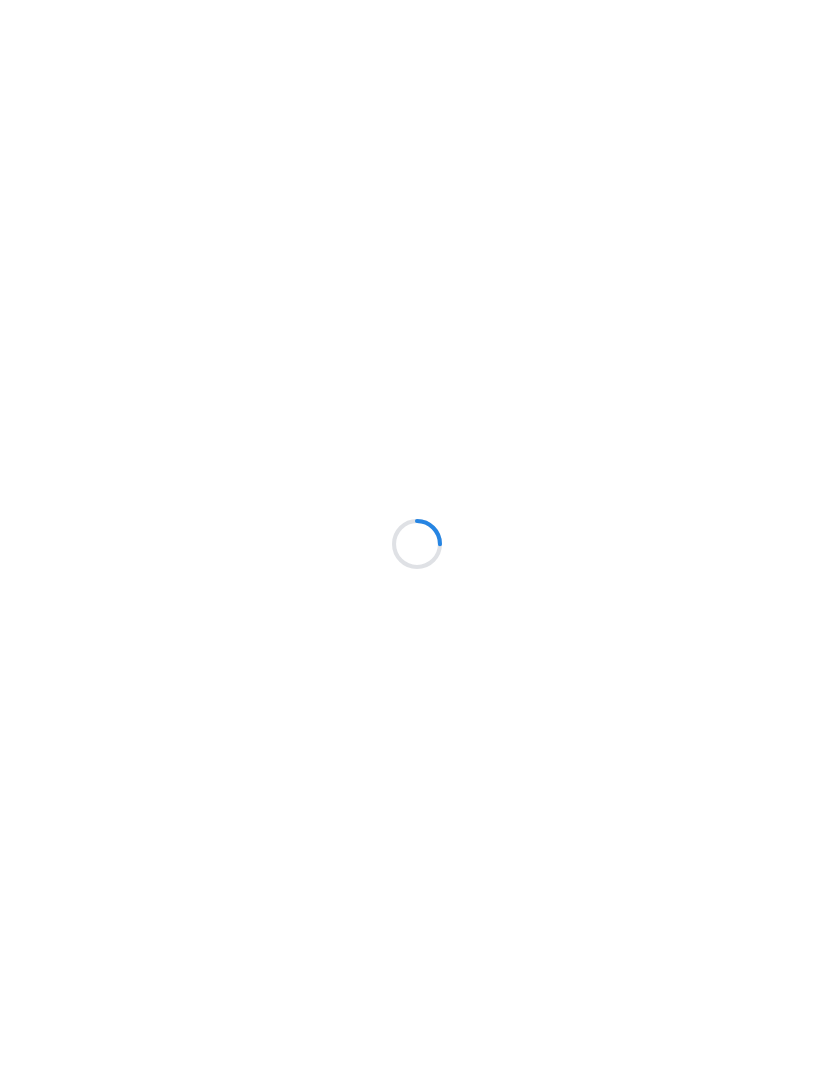 scroll, scrollTop: 0, scrollLeft: 0, axis: both 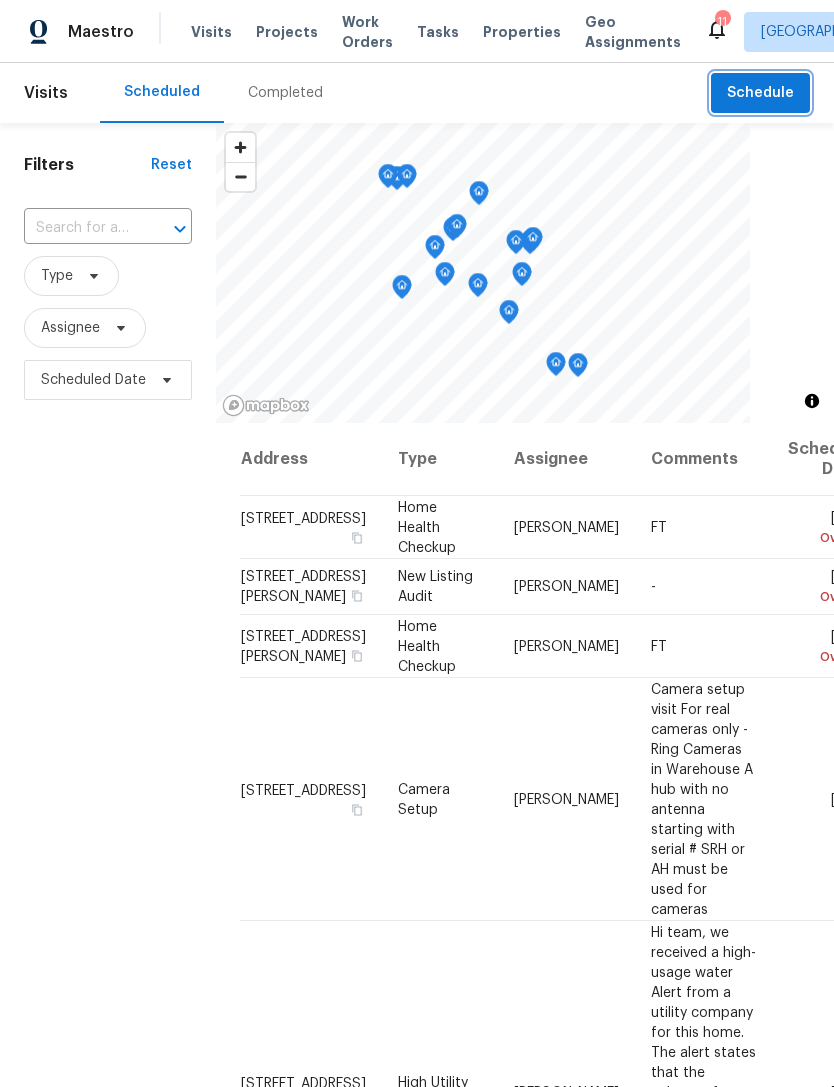 click on "Schedule" at bounding box center [760, 93] 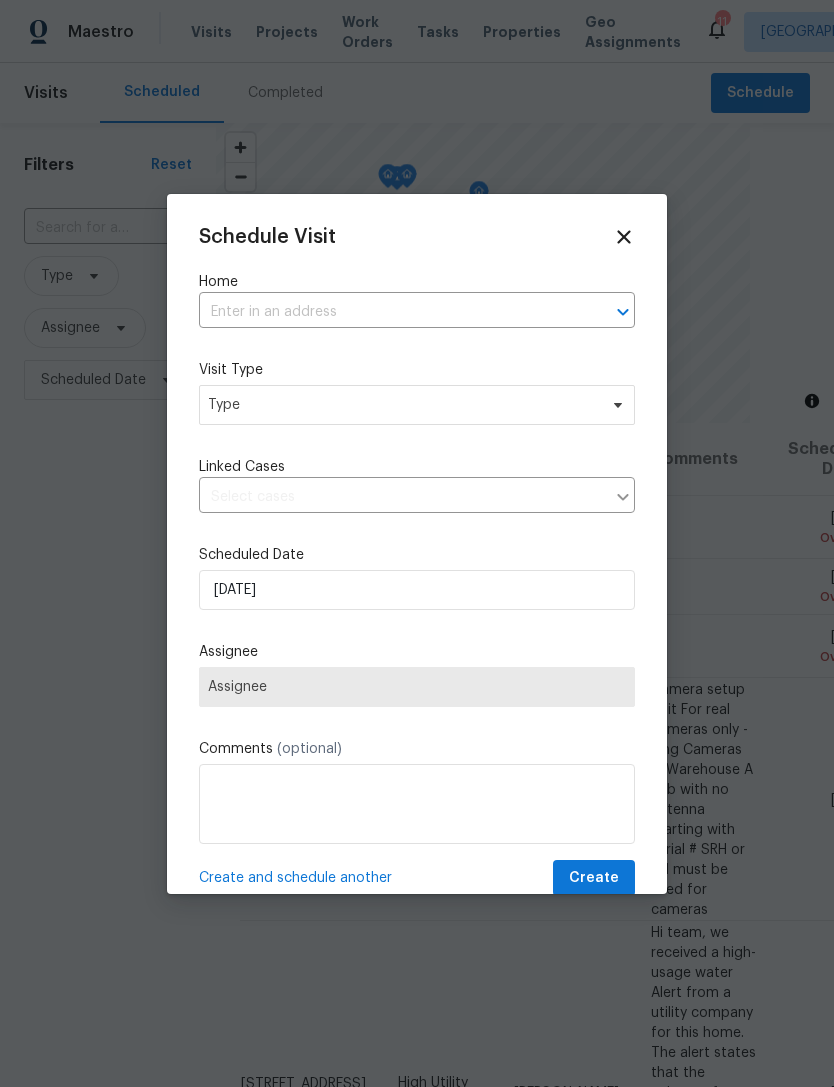click at bounding box center (389, 312) 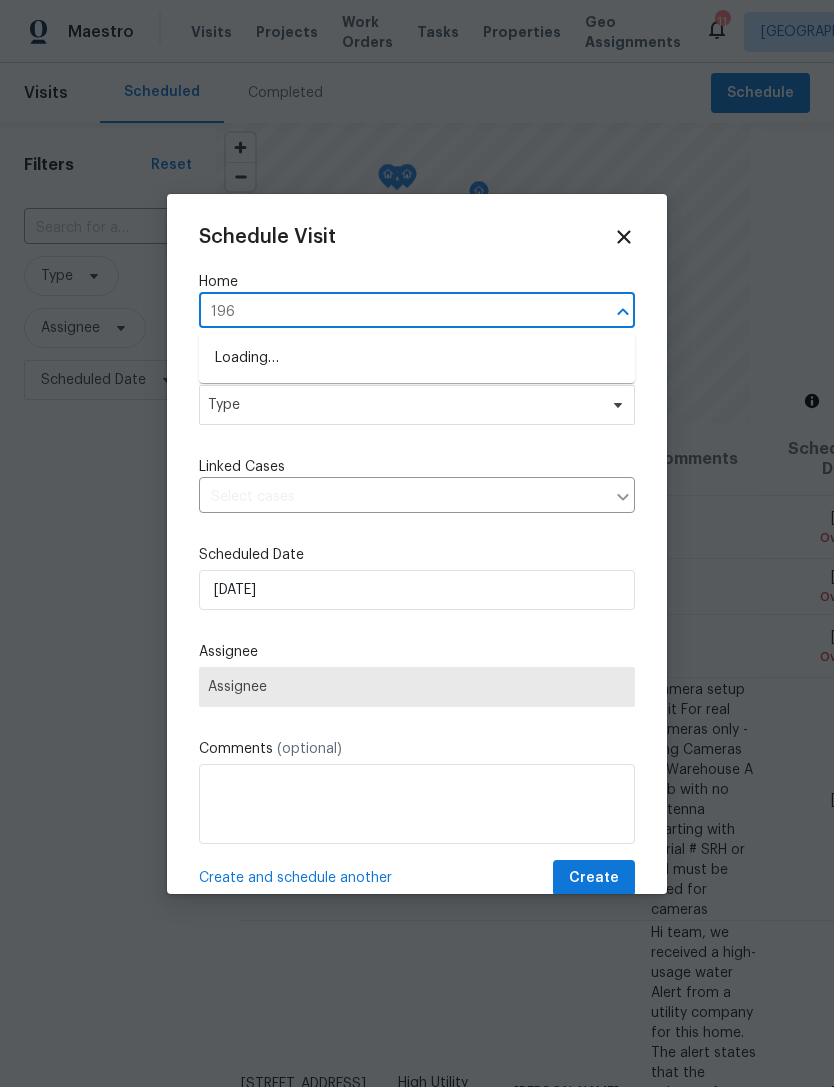 type on "1960" 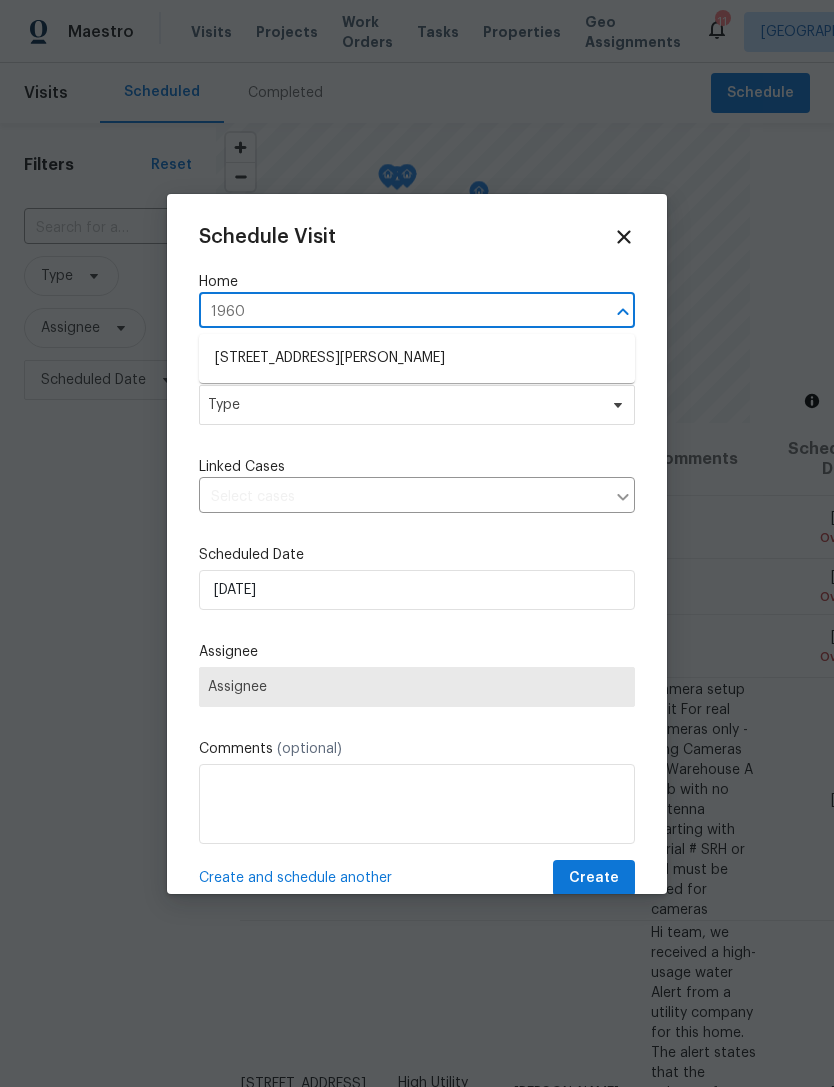 click on "1960 Arabian Ct, Henderson, NV 89002" at bounding box center [417, 358] 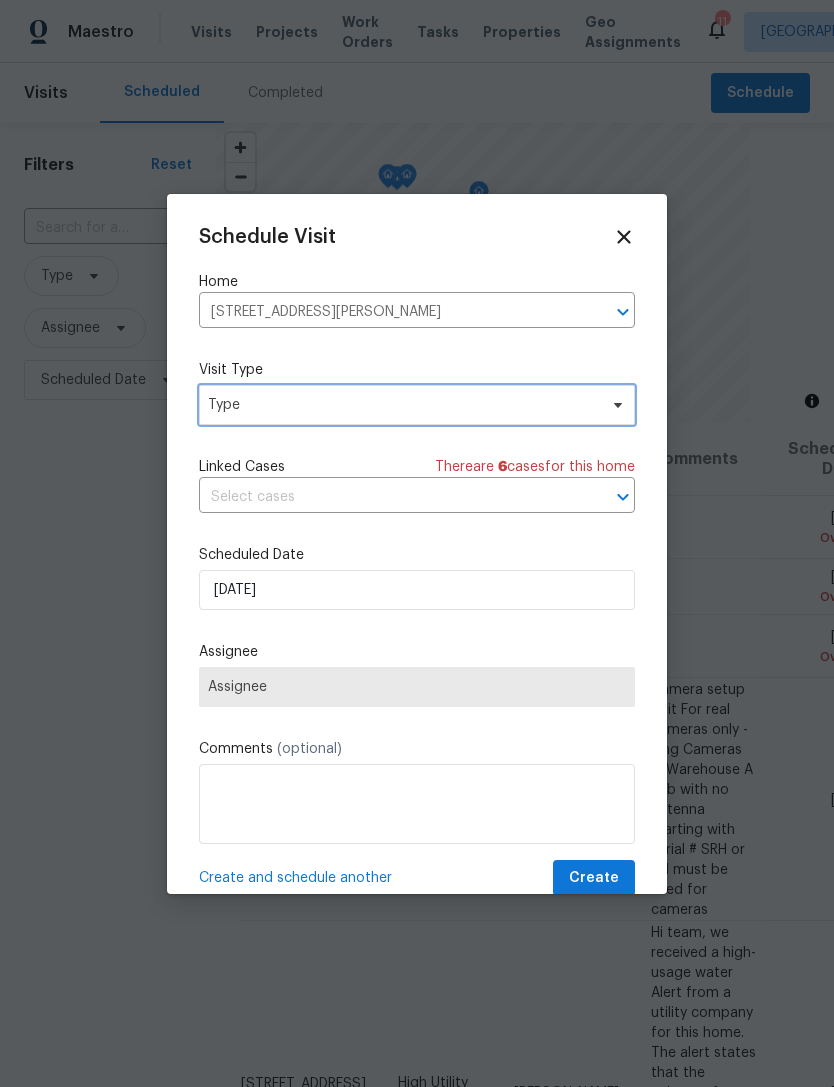 click on "Type" at bounding box center [402, 405] 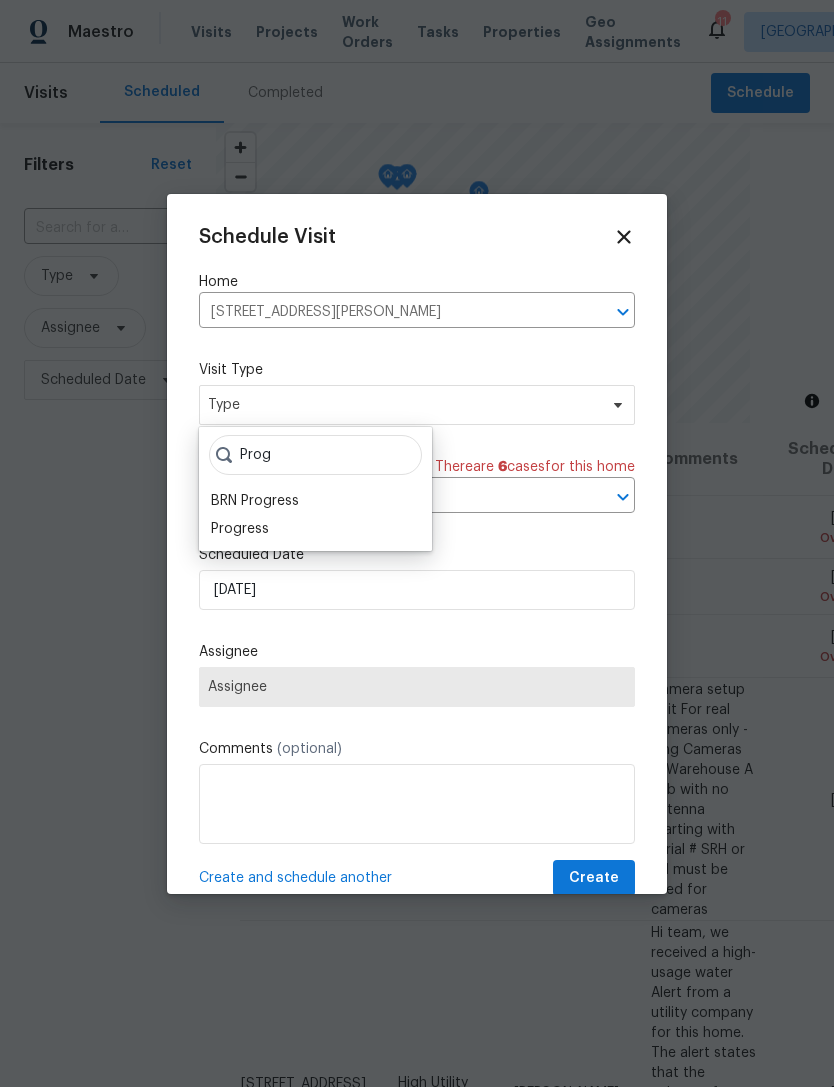 type on "Prog" 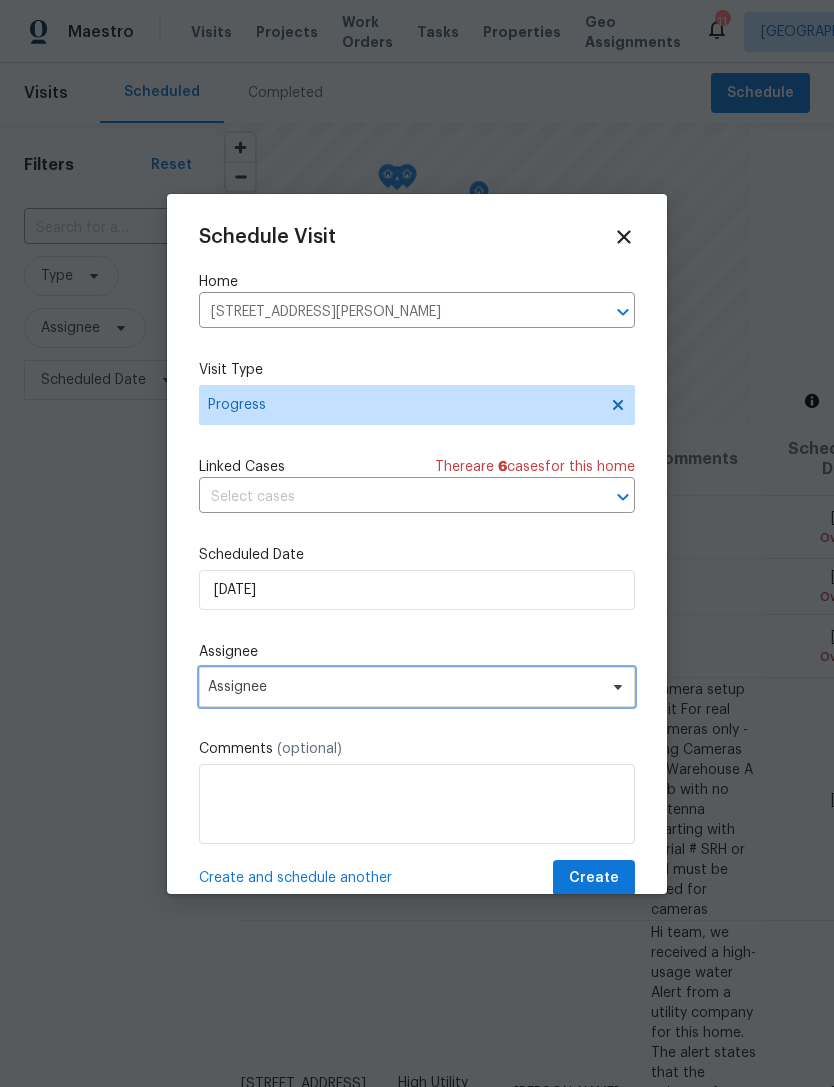 click on "Assignee" at bounding box center (404, 687) 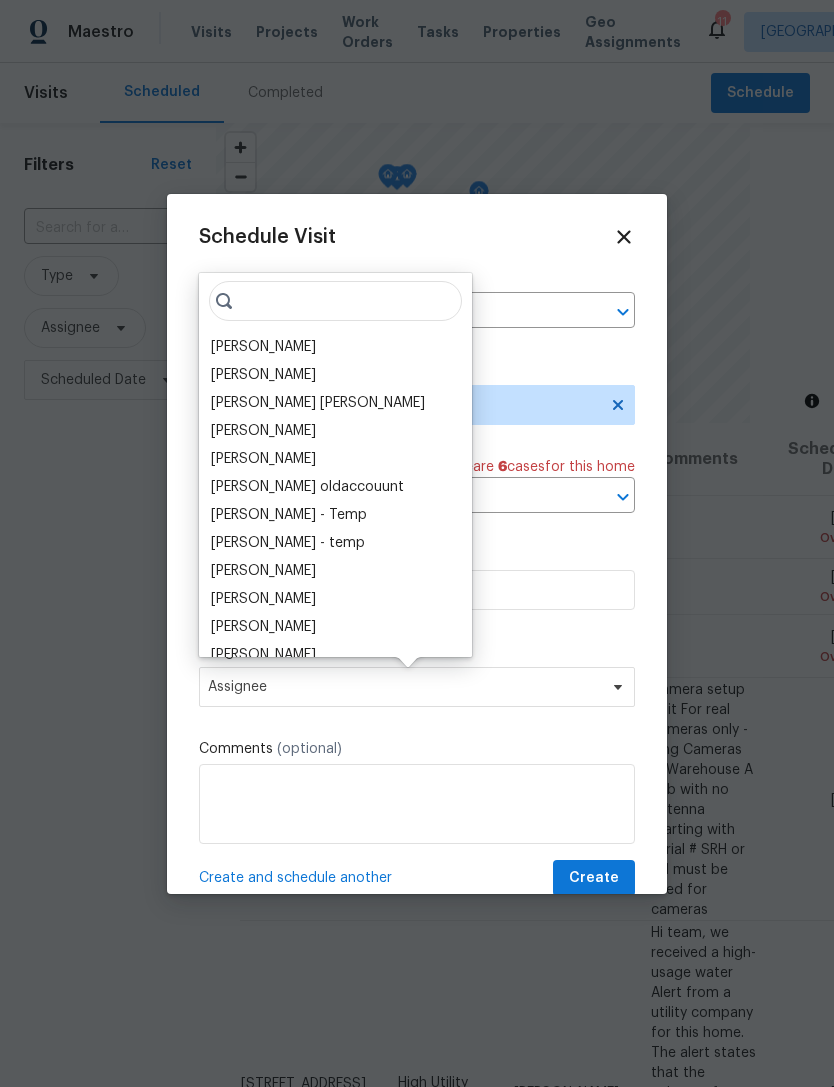 click on "[PERSON_NAME]" at bounding box center [263, 347] 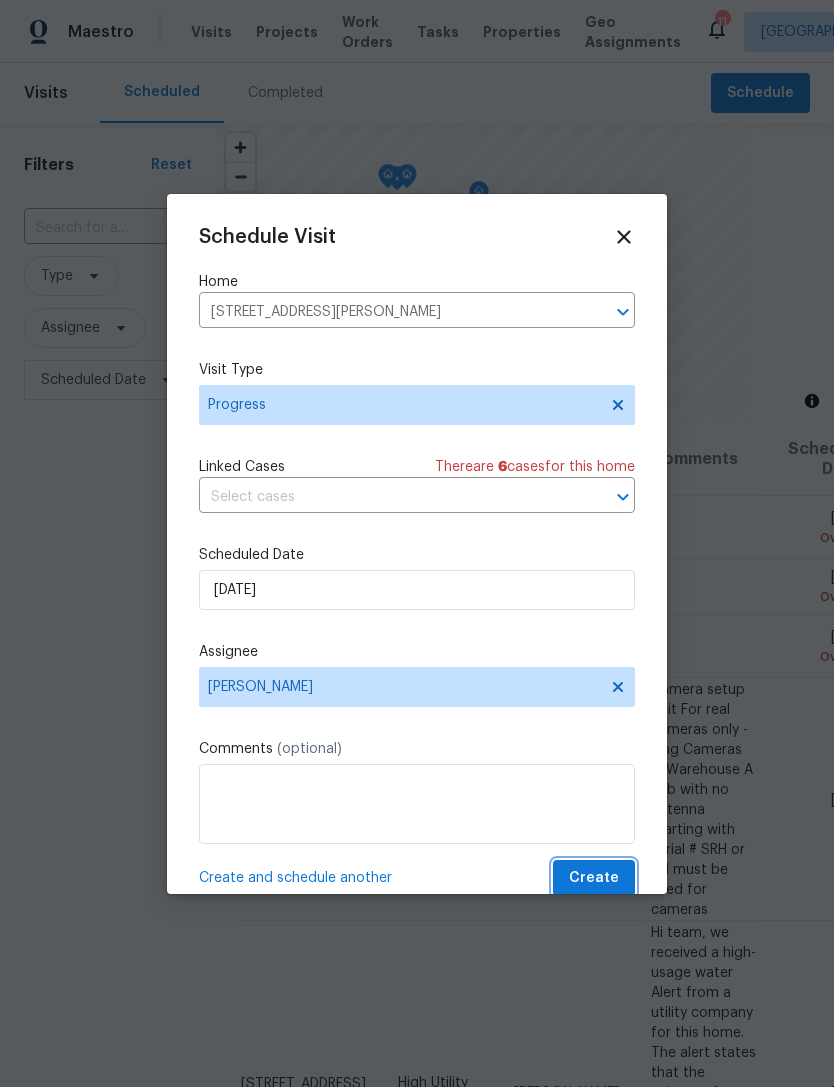 click on "Create" at bounding box center (594, 878) 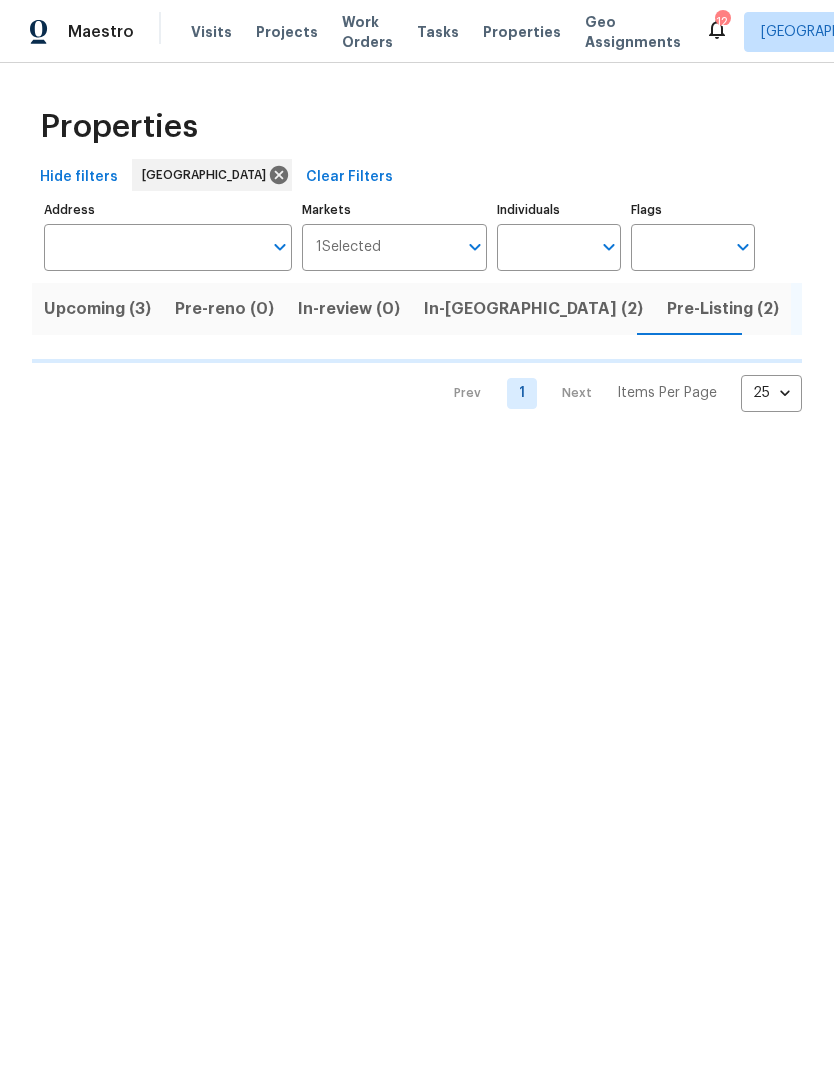 scroll, scrollTop: 0, scrollLeft: 0, axis: both 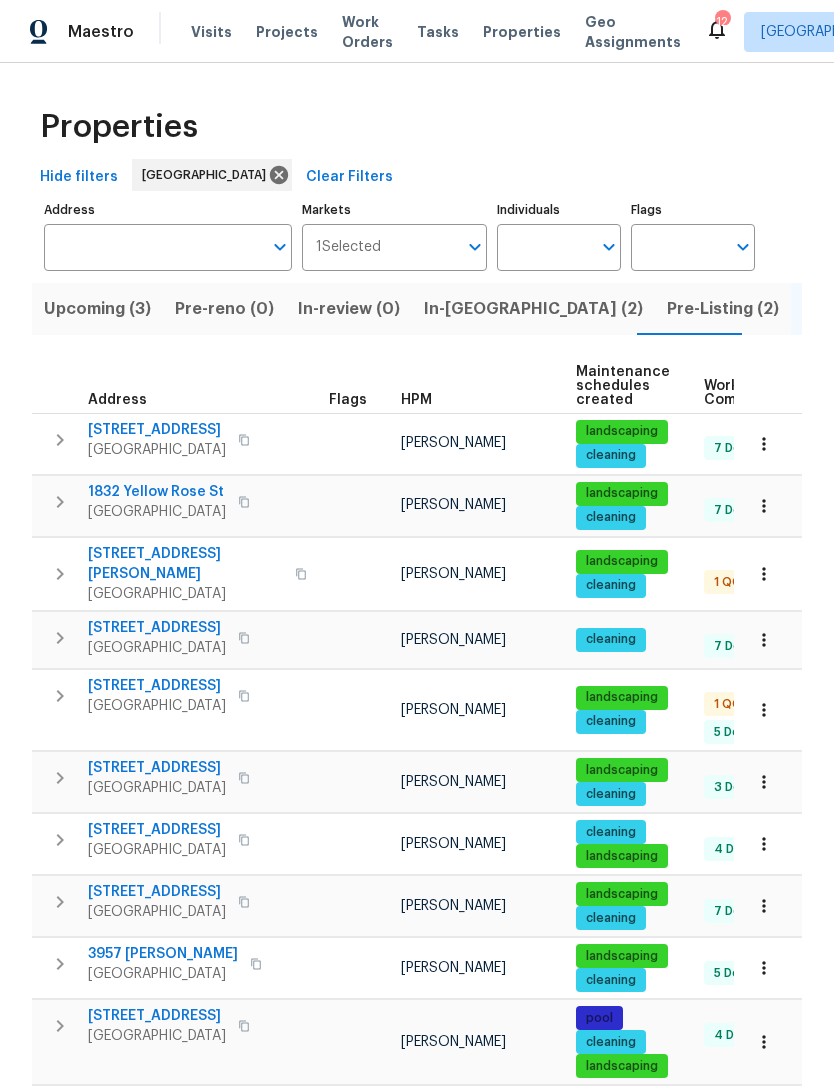 click on "Pre-Listing (2)" at bounding box center (723, 309) 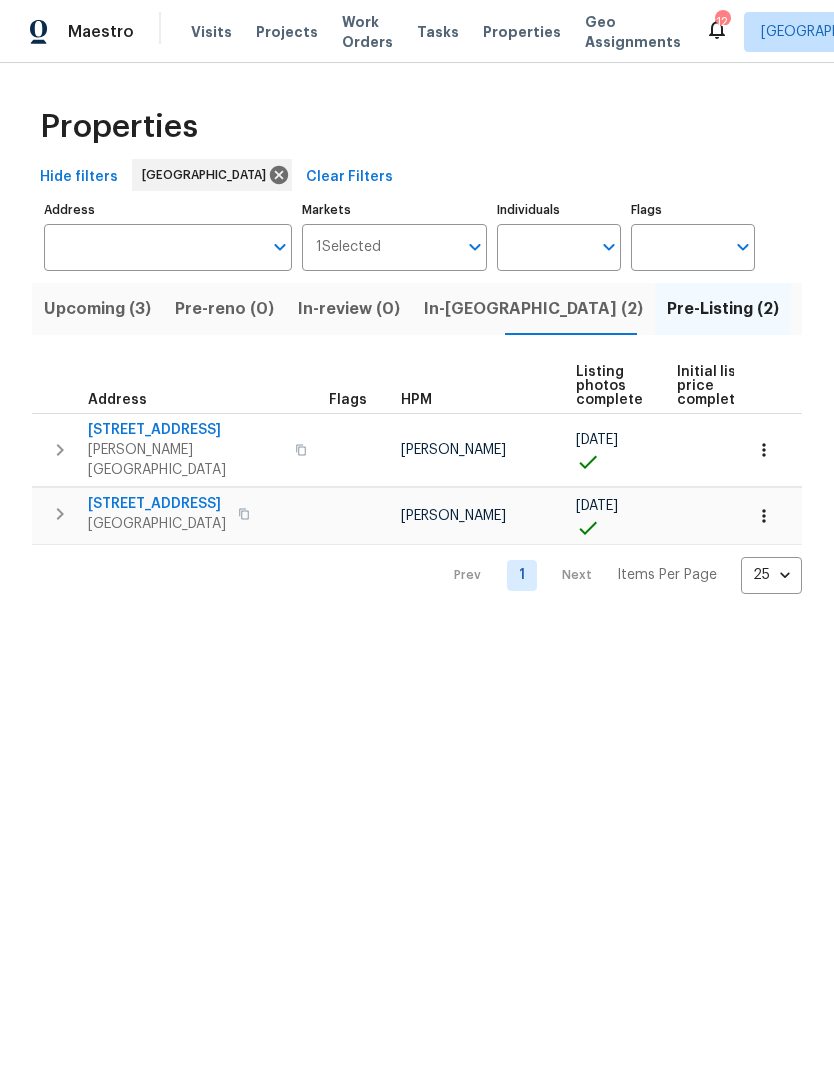 click on "[STREET_ADDRESS]" at bounding box center (185, 430) 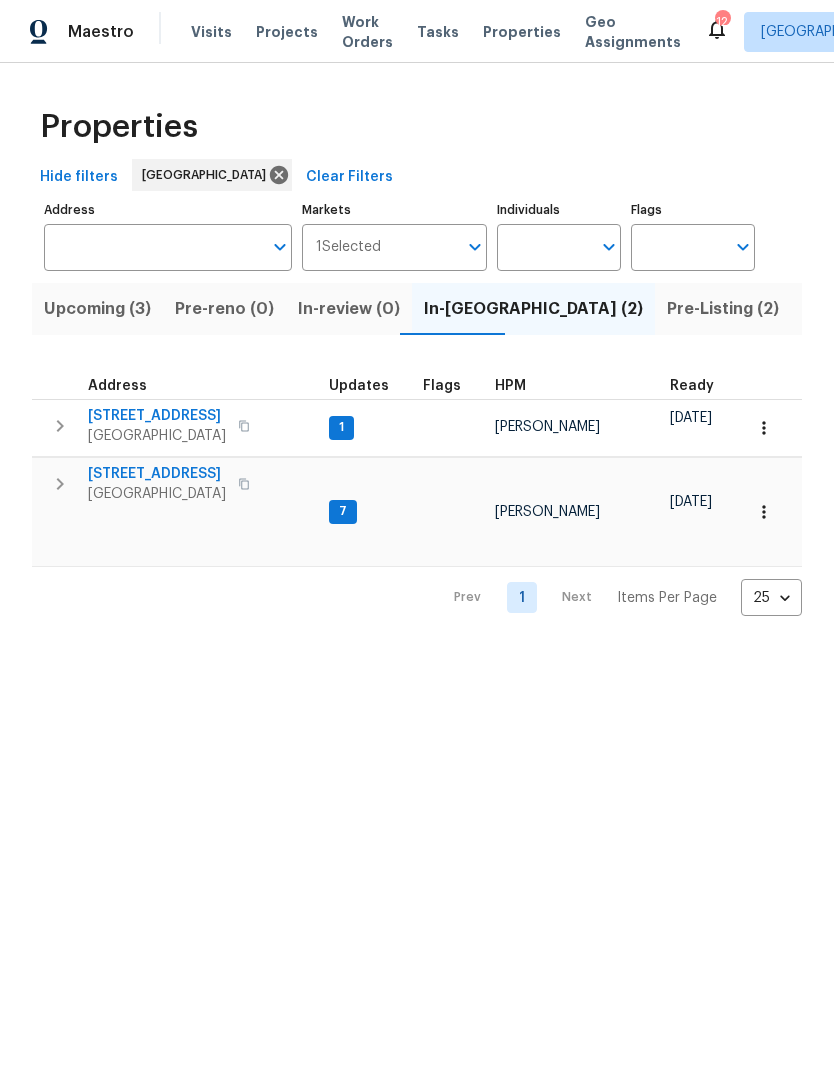 click on "[STREET_ADDRESS]" at bounding box center (157, 474) 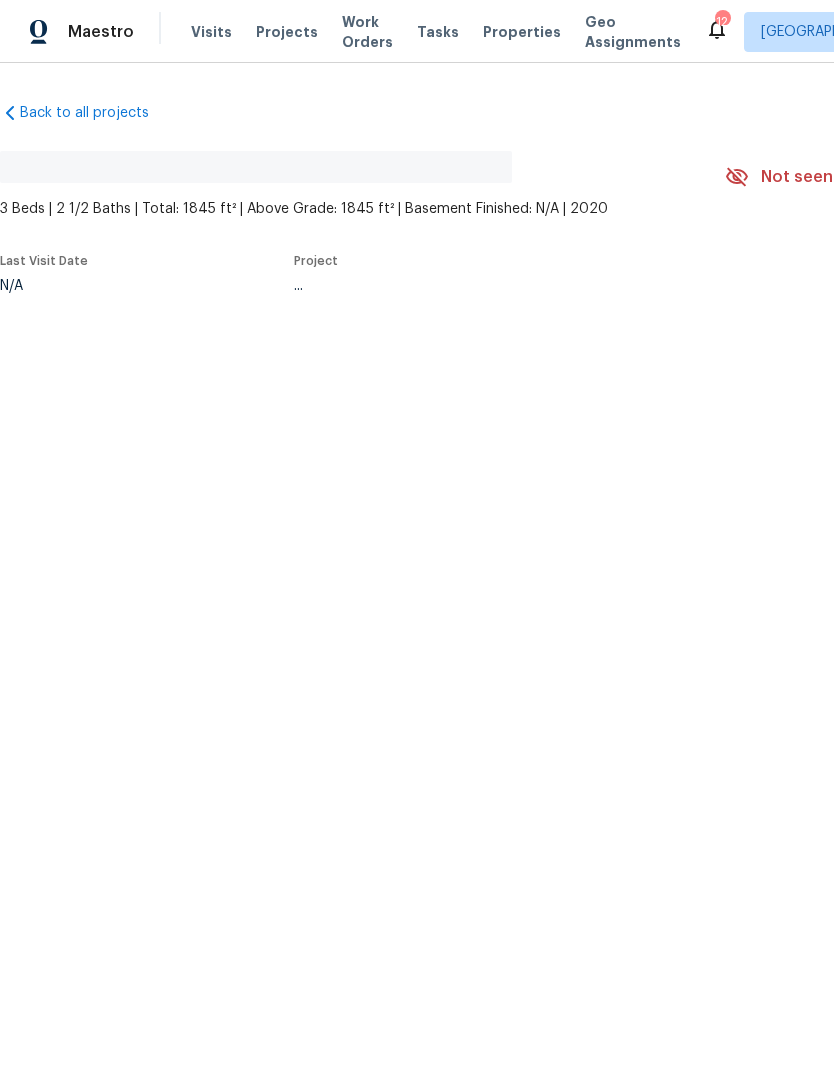 scroll, scrollTop: 0, scrollLeft: 0, axis: both 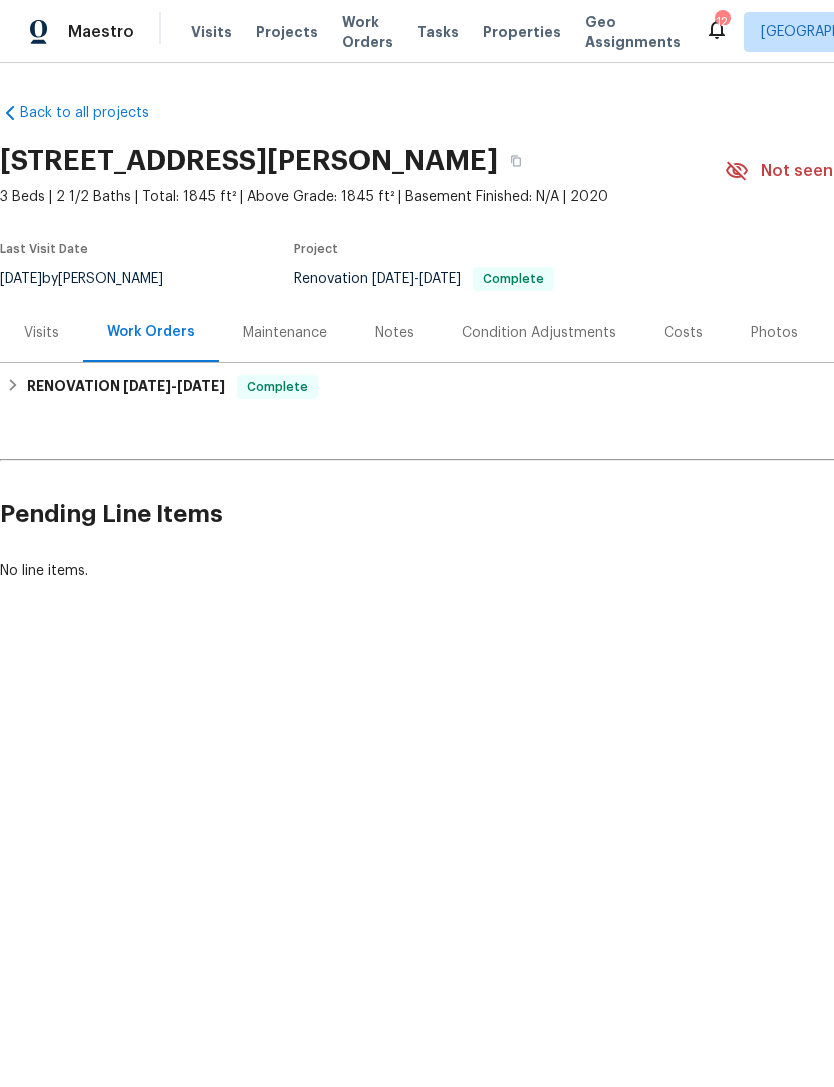click on "Photos" at bounding box center [774, 333] 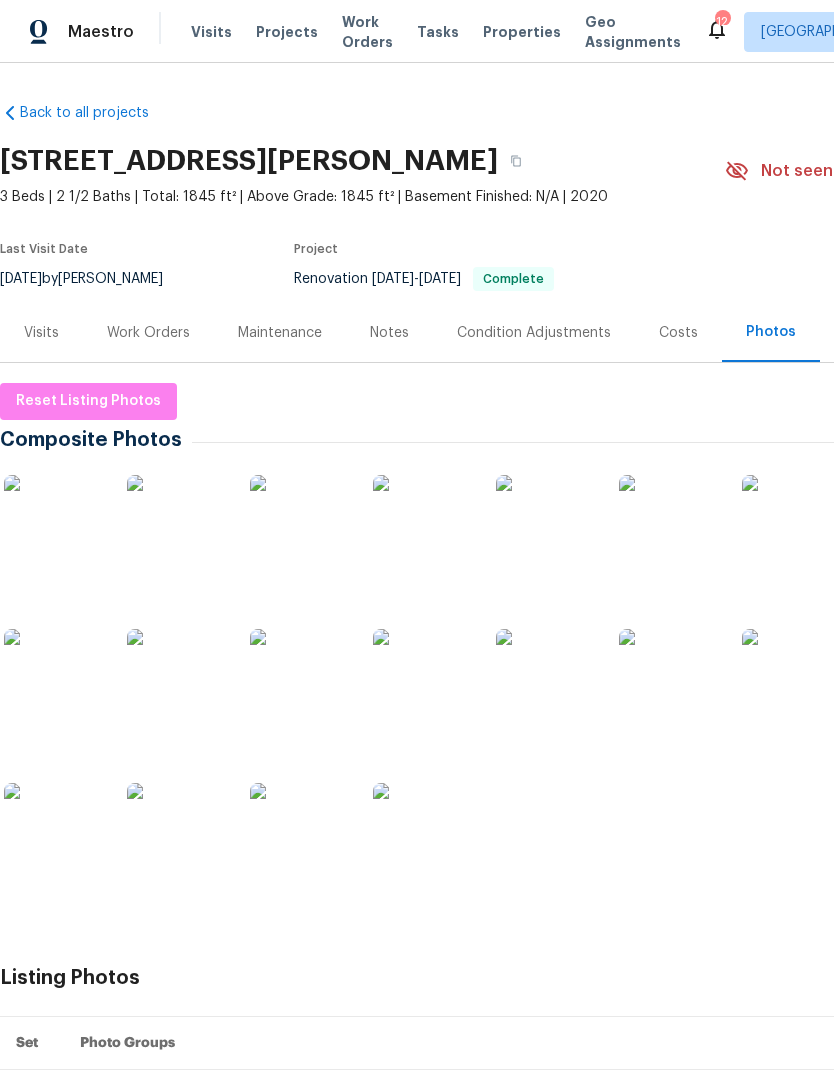 click at bounding box center (54, 525) 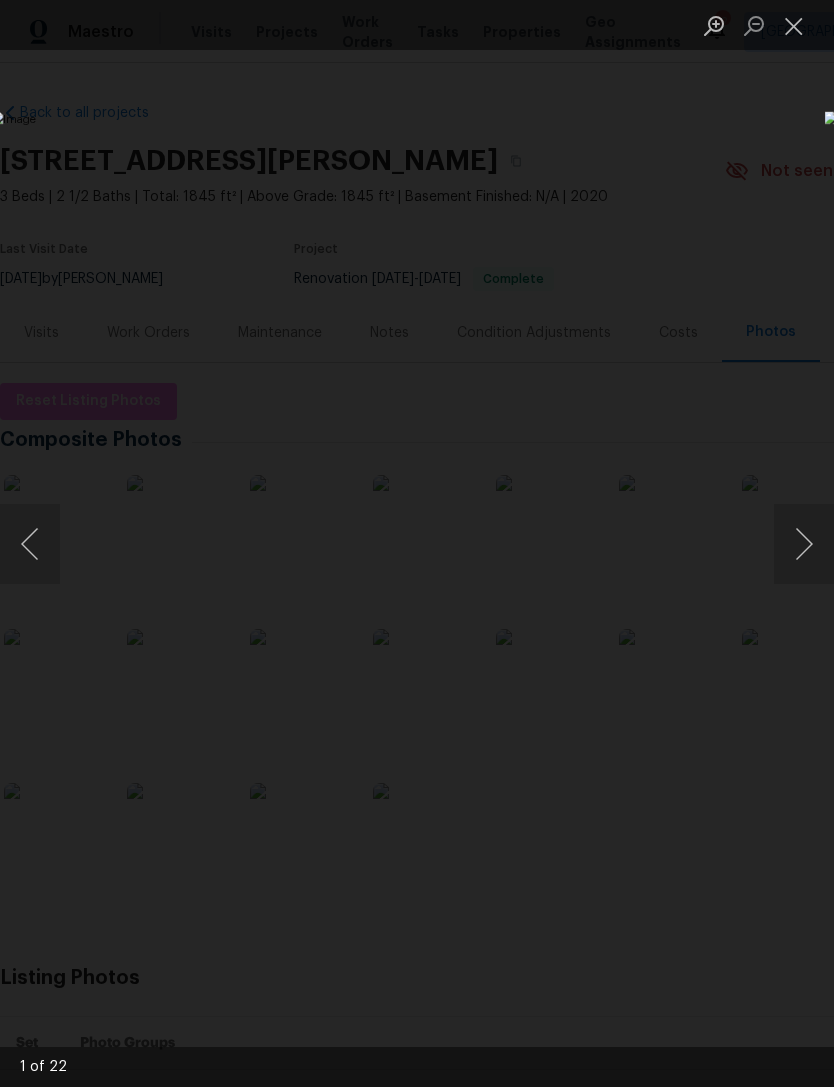 click at bounding box center [804, 544] 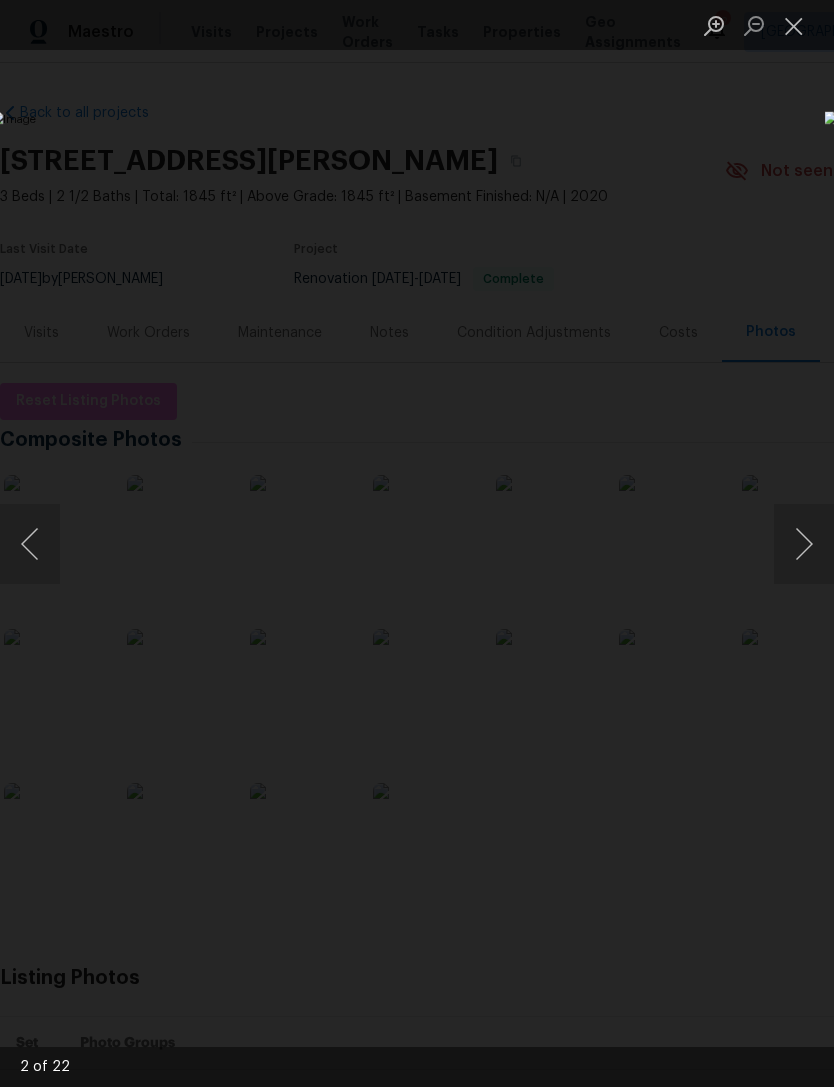click at bounding box center [804, 544] 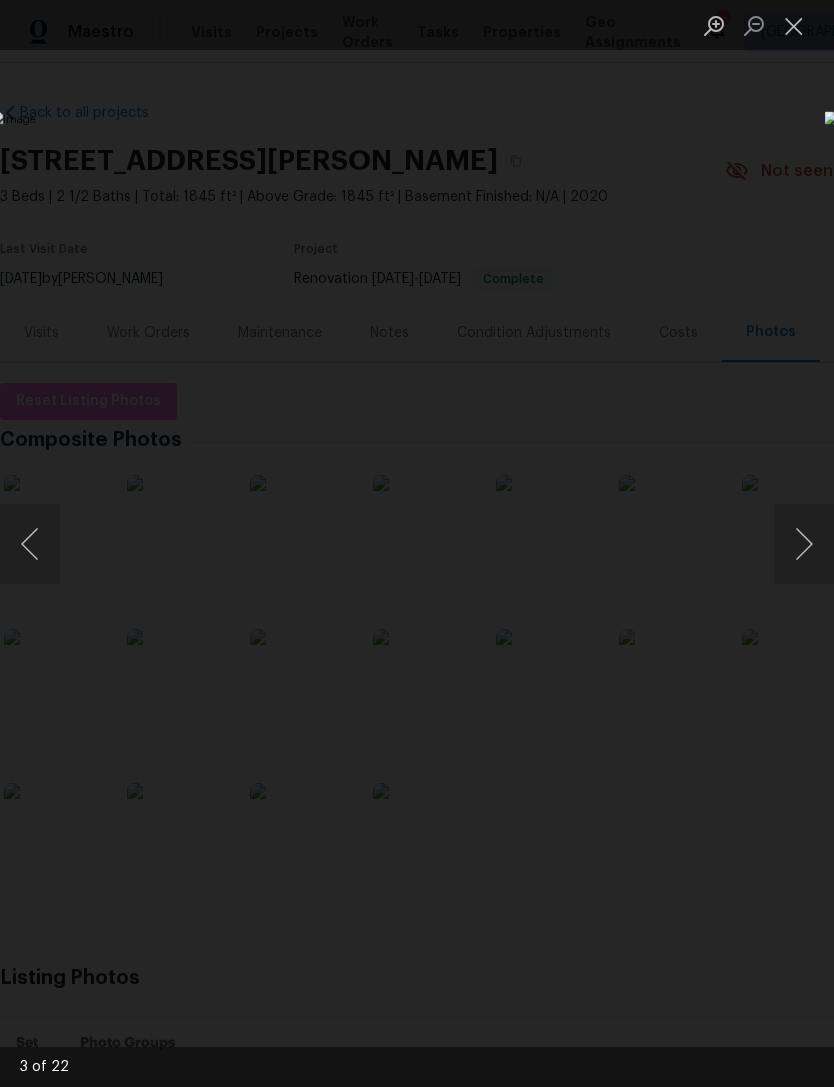 click at bounding box center (804, 544) 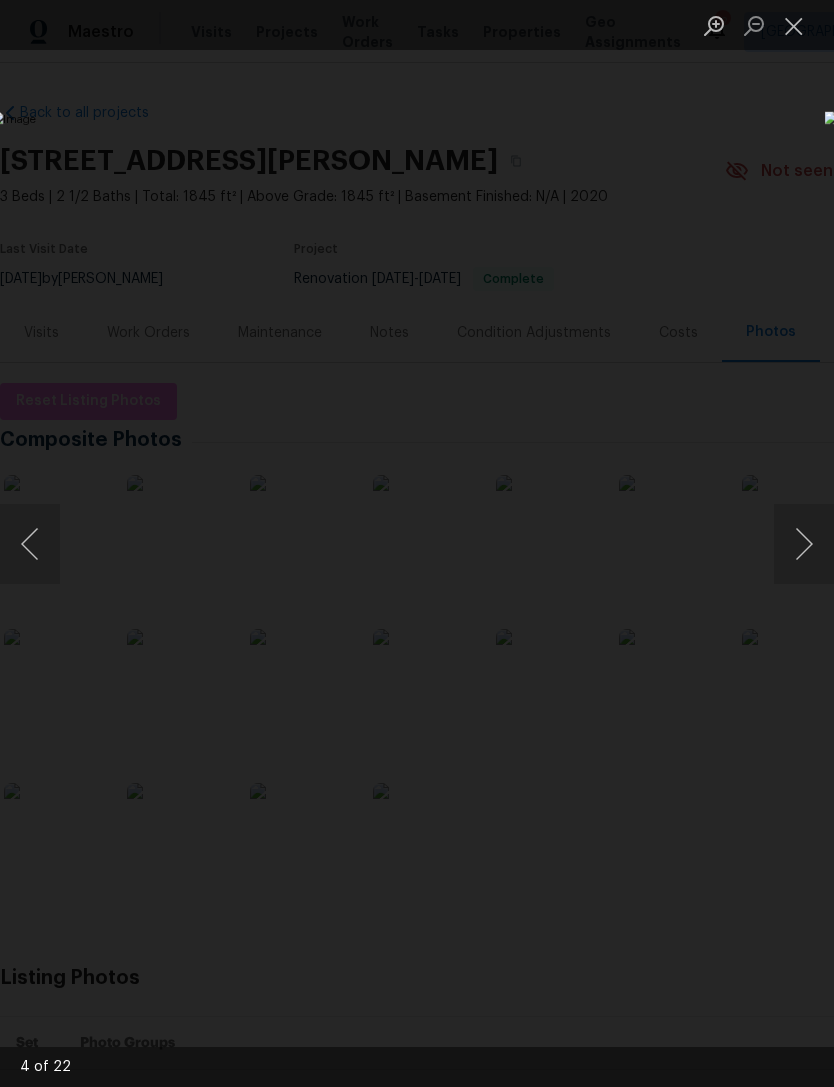 click at bounding box center (804, 544) 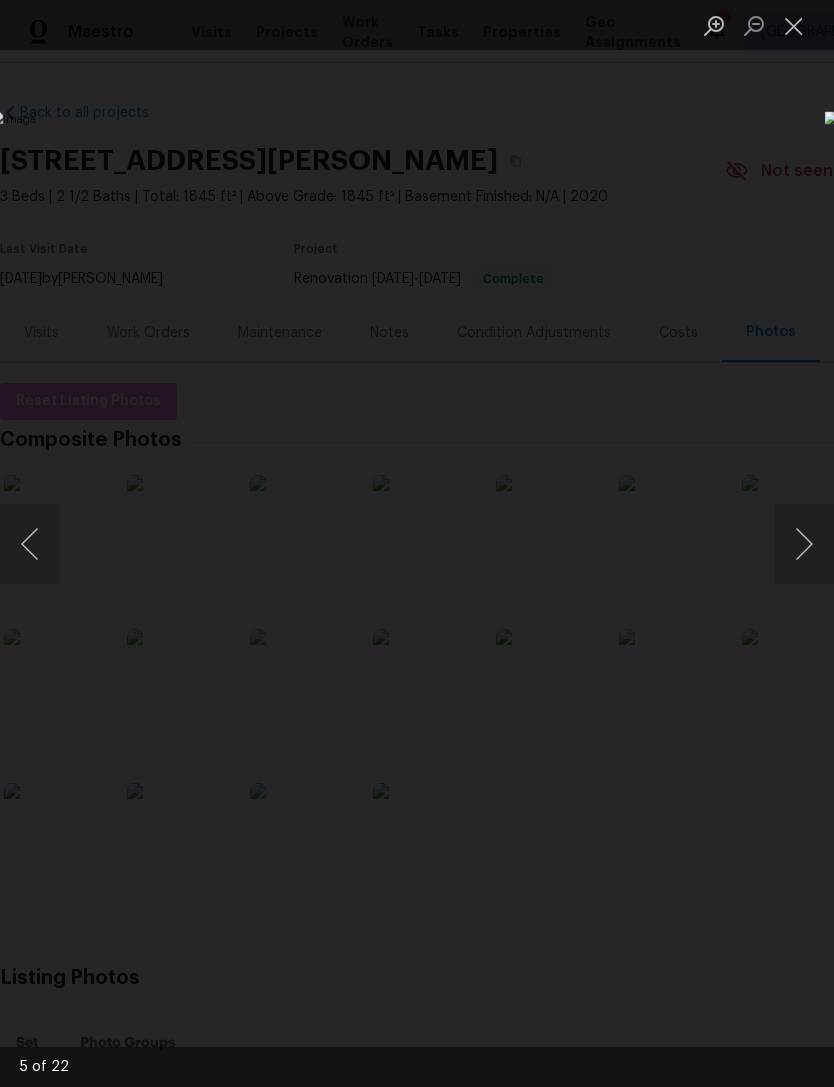 click at bounding box center [804, 544] 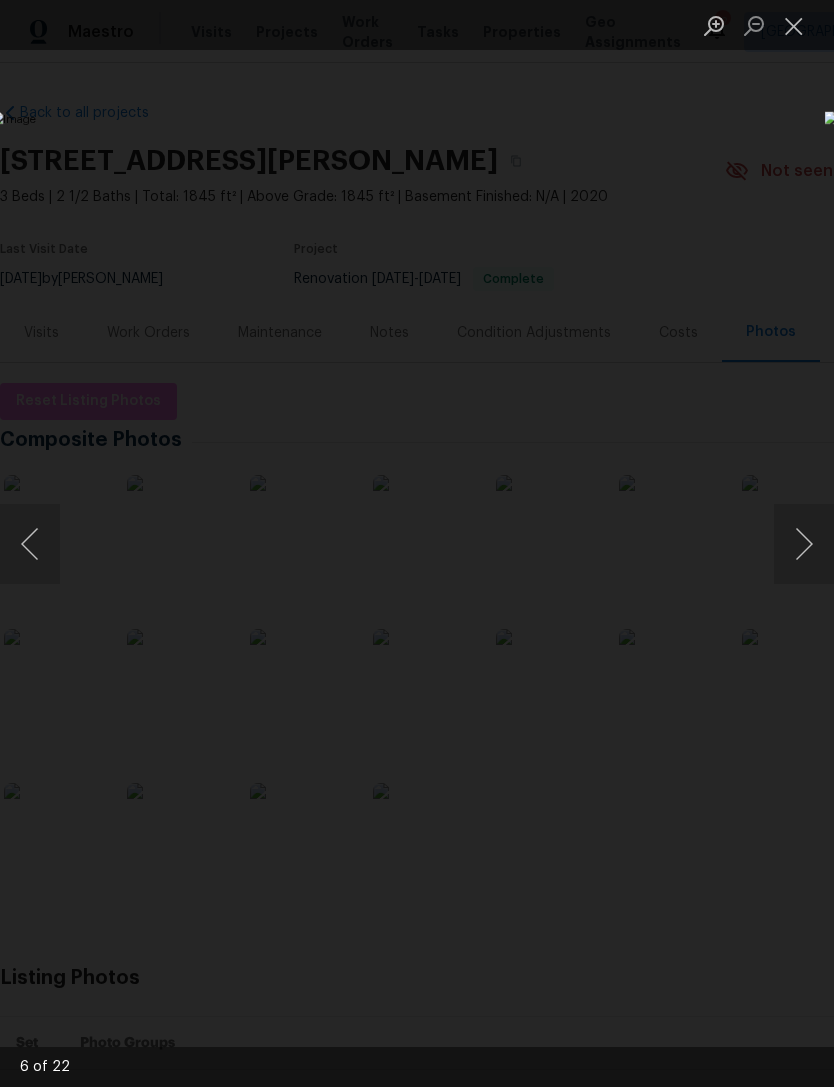 click at bounding box center (804, 544) 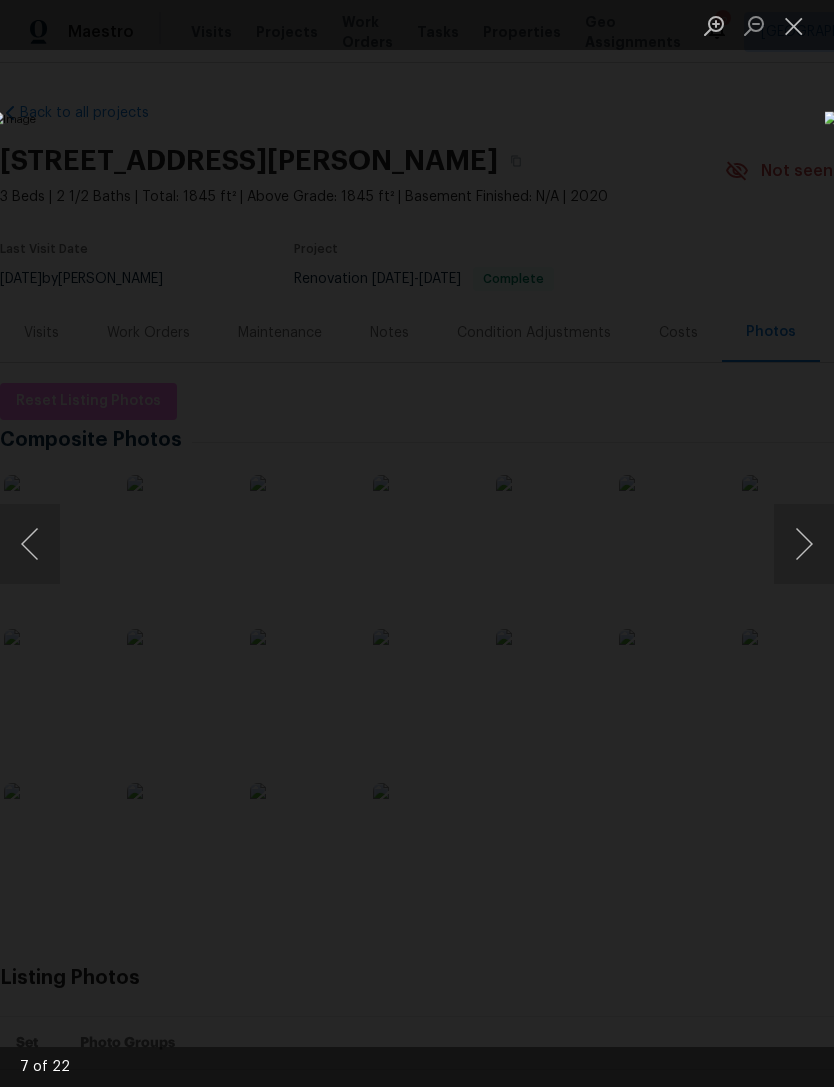 click at bounding box center [804, 544] 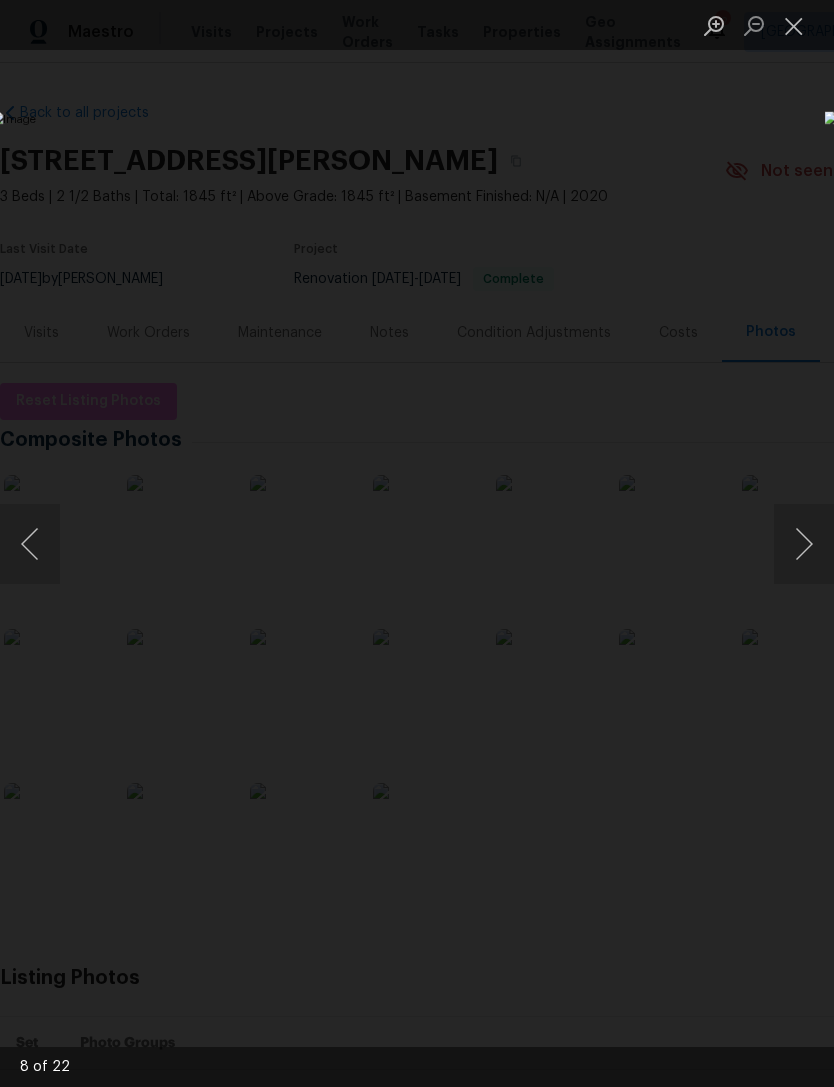 click at bounding box center [804, 544] 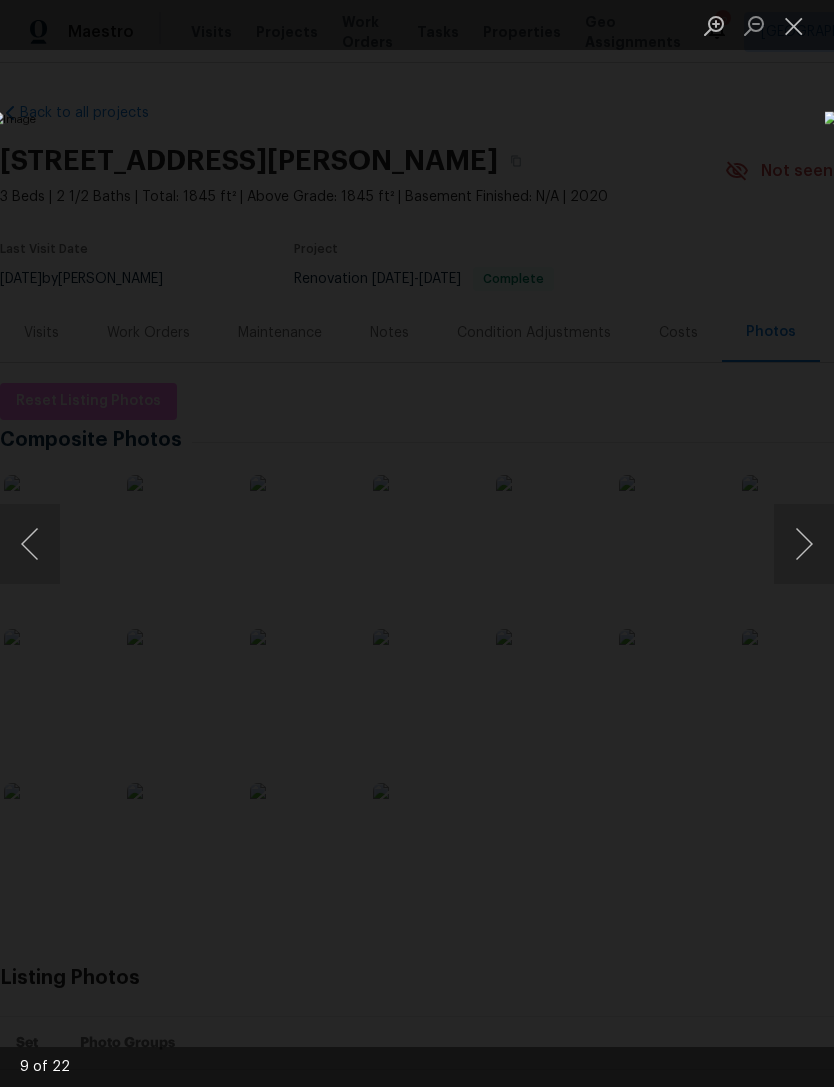 click at bounding box center (804, 544) 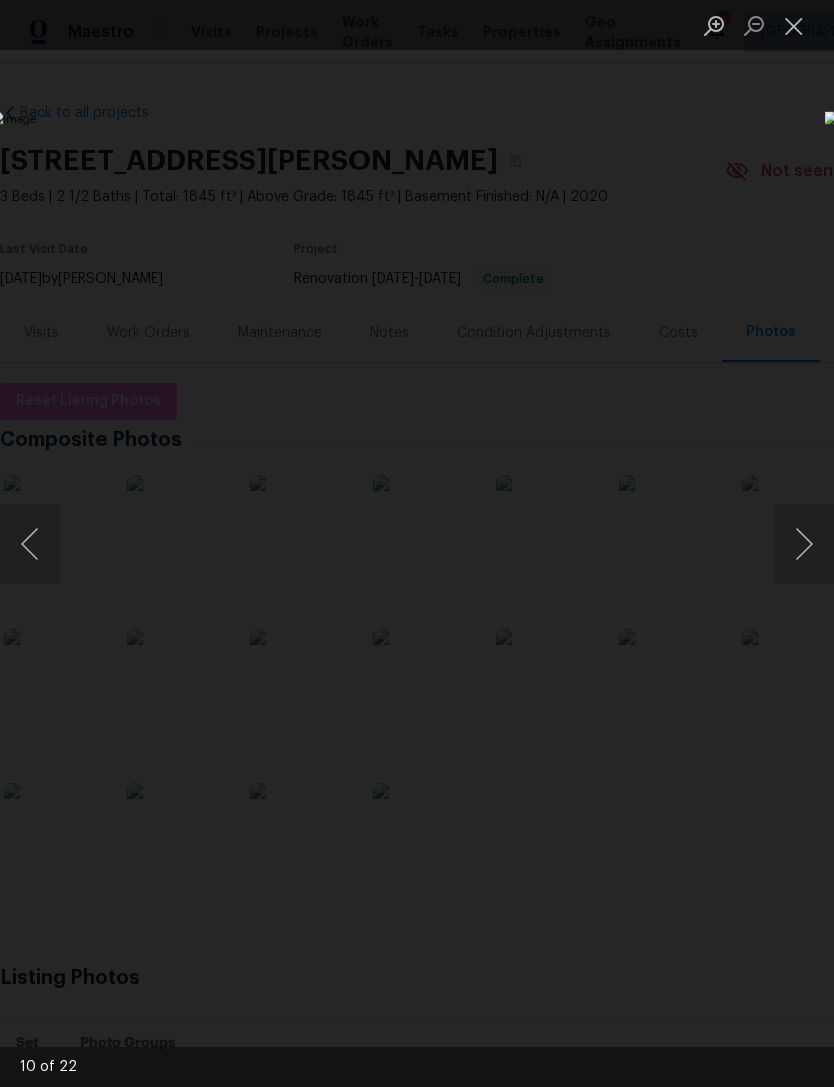click at bounding box center (804, 544) 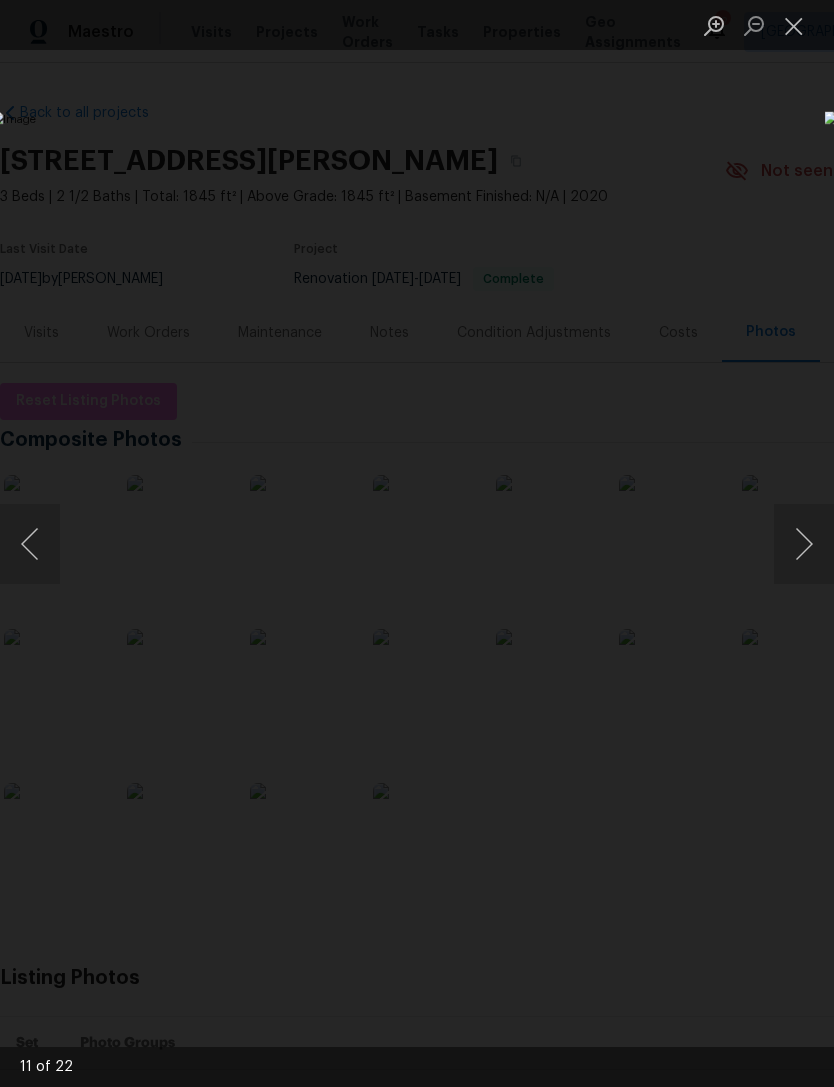 click at bounding box center [804, 544] 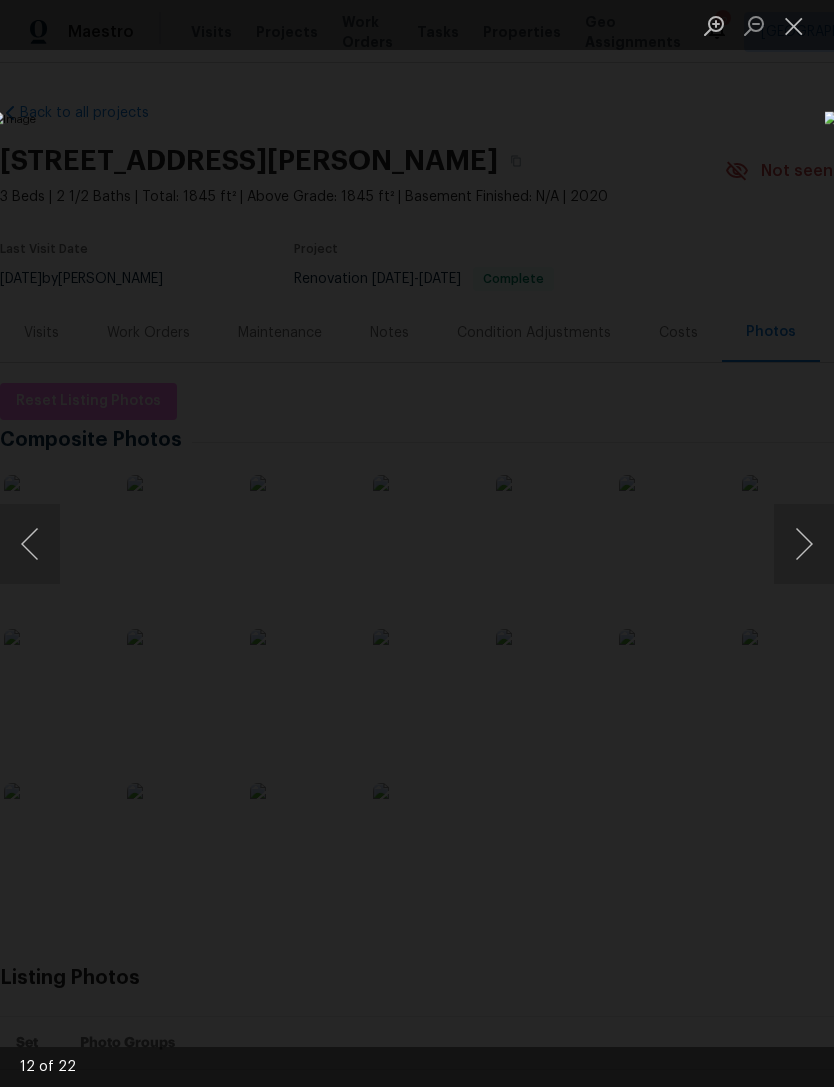 click at bounding box center (804, 544) 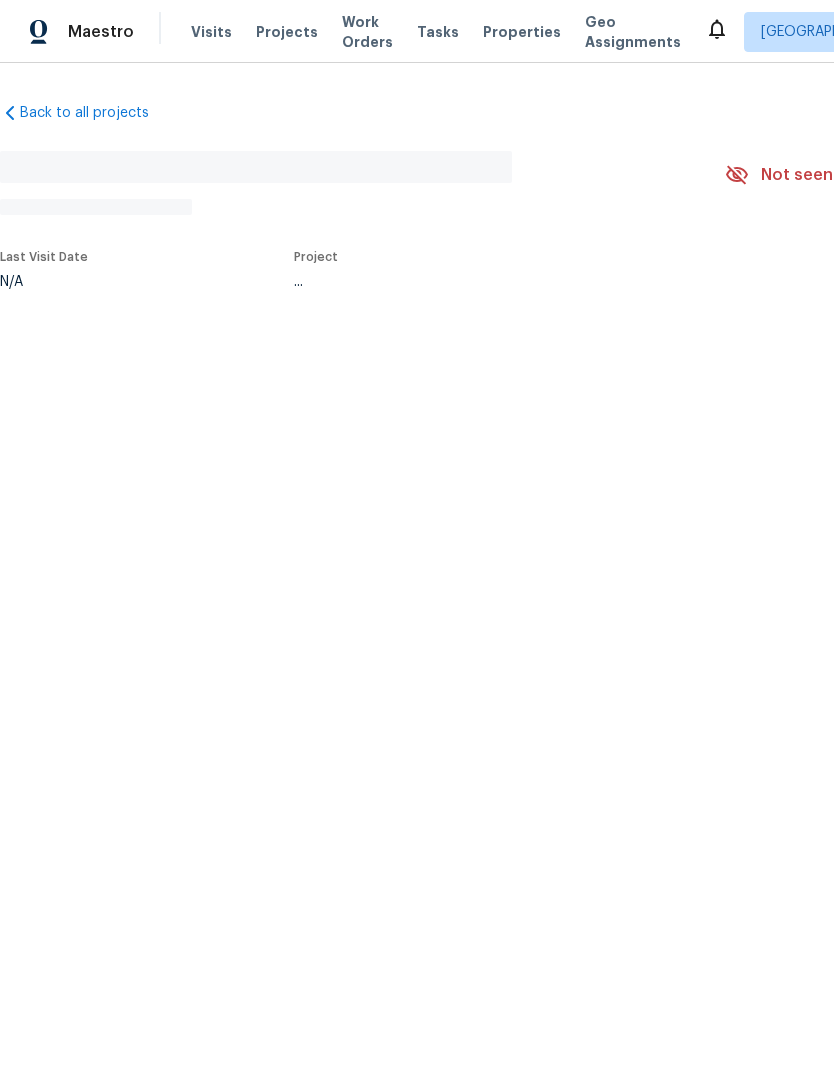 scroll, scrollTop: 0, scrollLeft: 0, axis: both 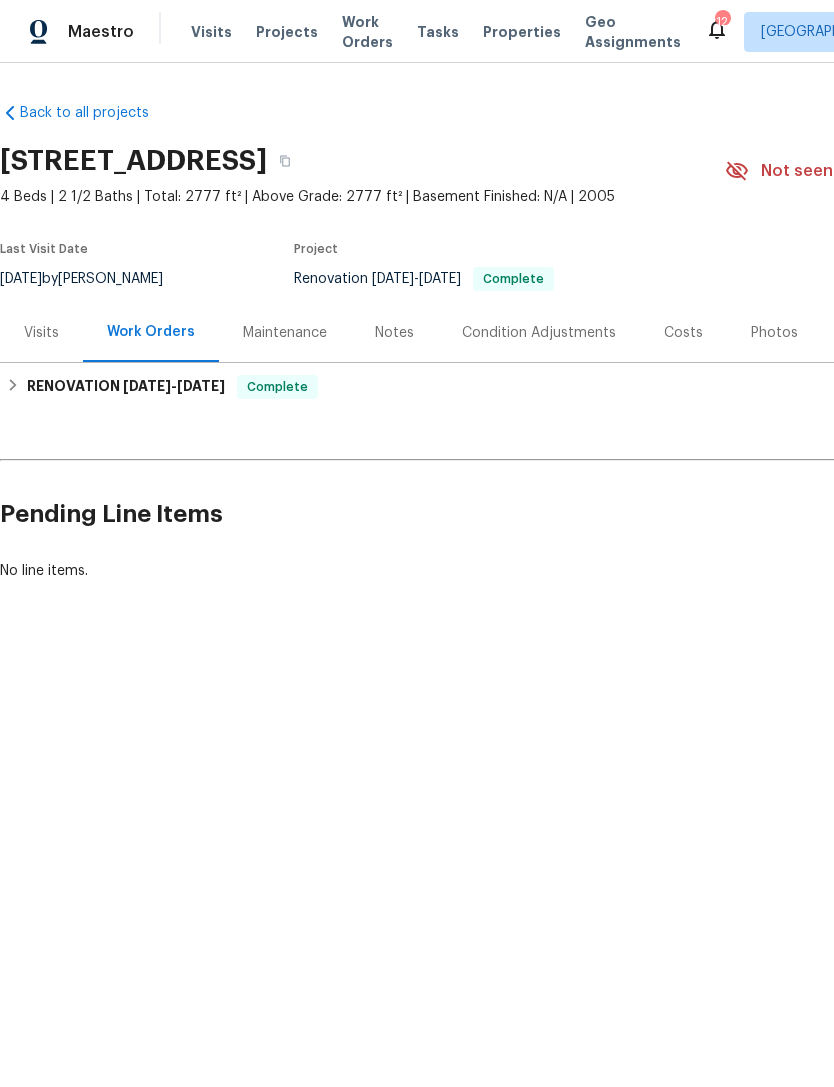 click on "Photos" at bounding box center (774, 333) 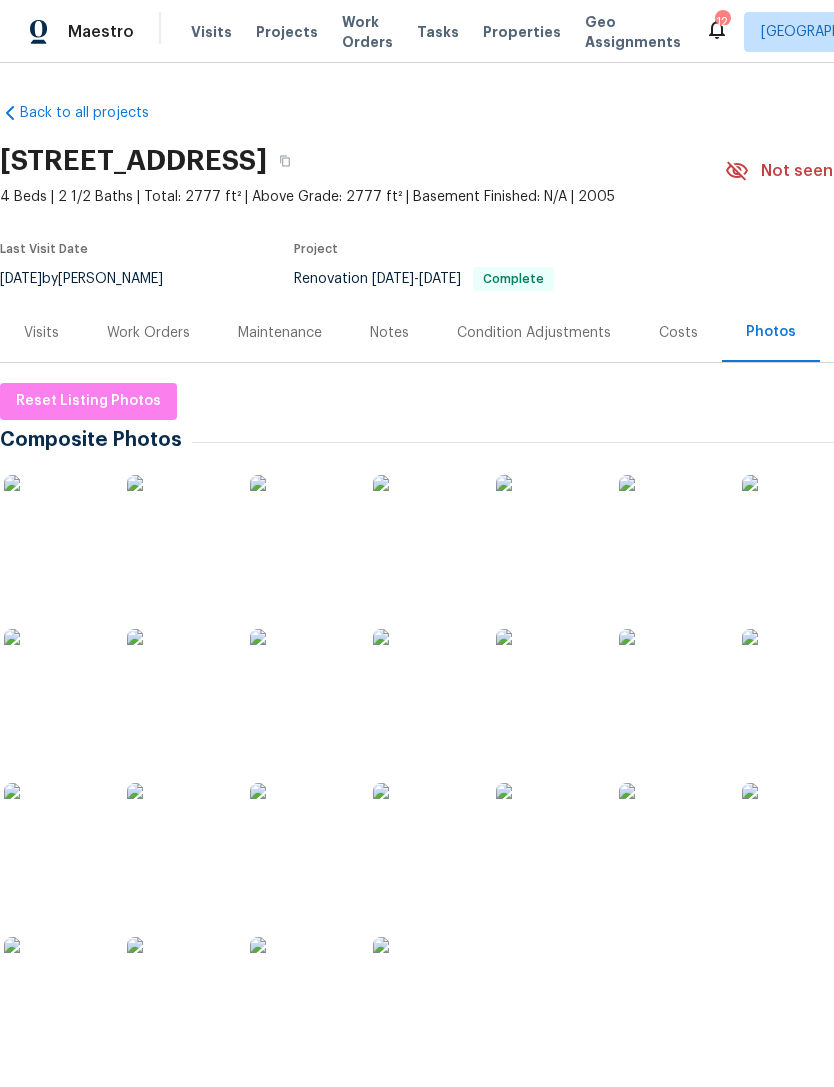 click at bounding box center [54, 525] 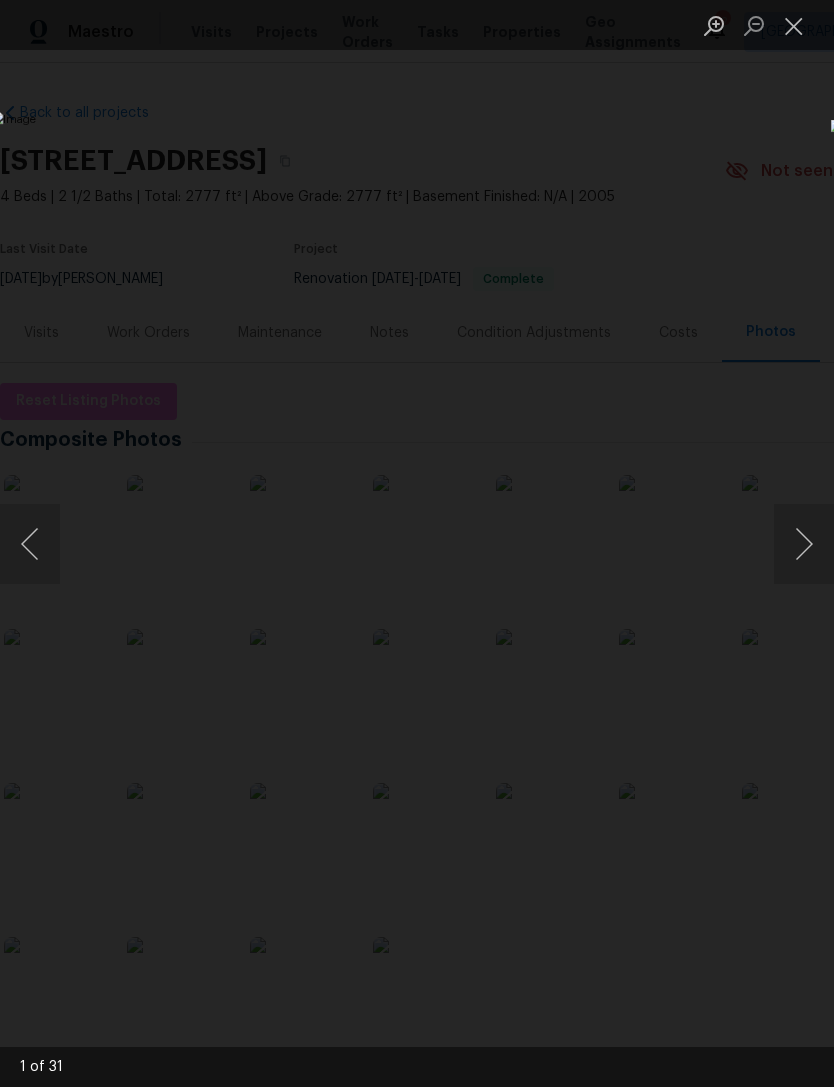 click at bounding box center [804, 544] 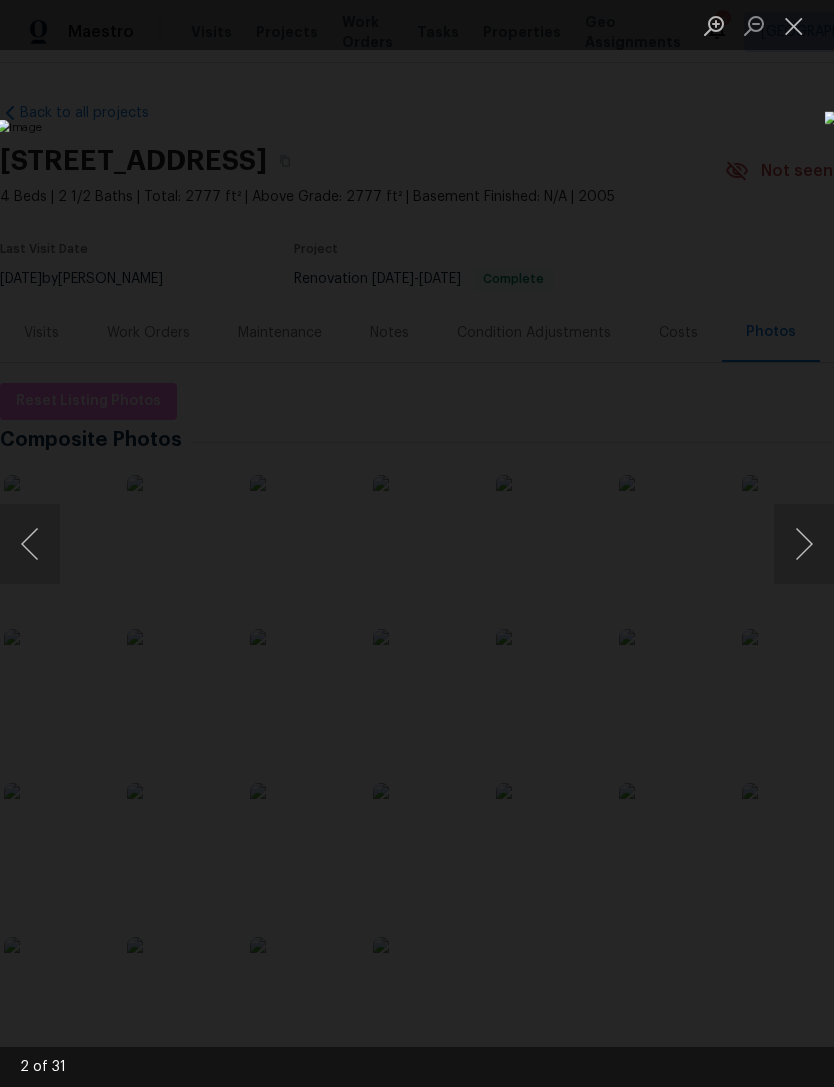 click at bounding box center (804, 544) 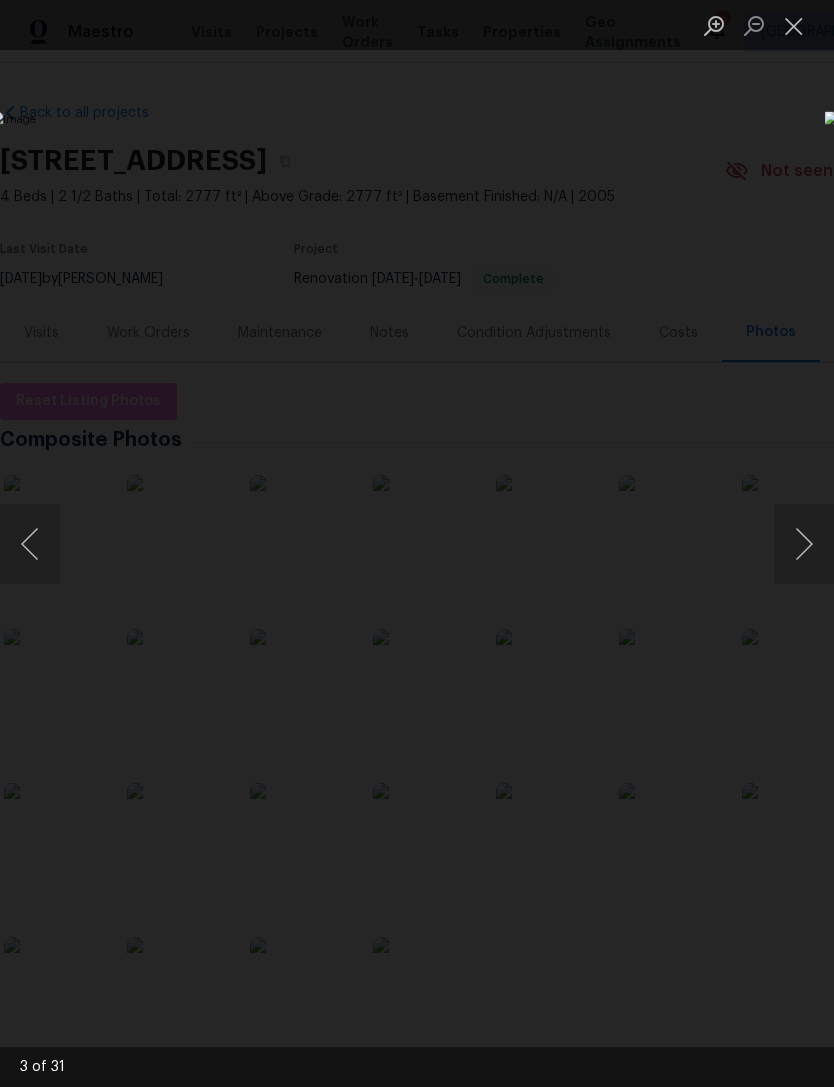 click at bounding box center [804, 544] 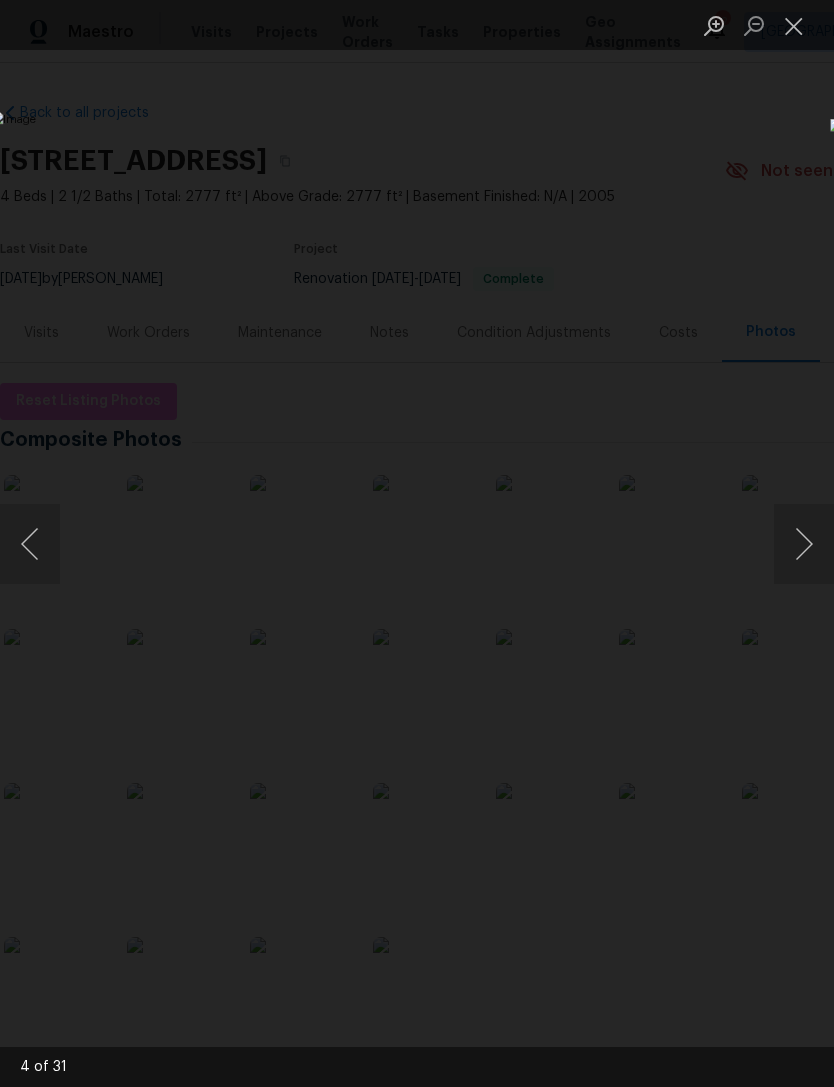 click at bounding box center [804, 544] 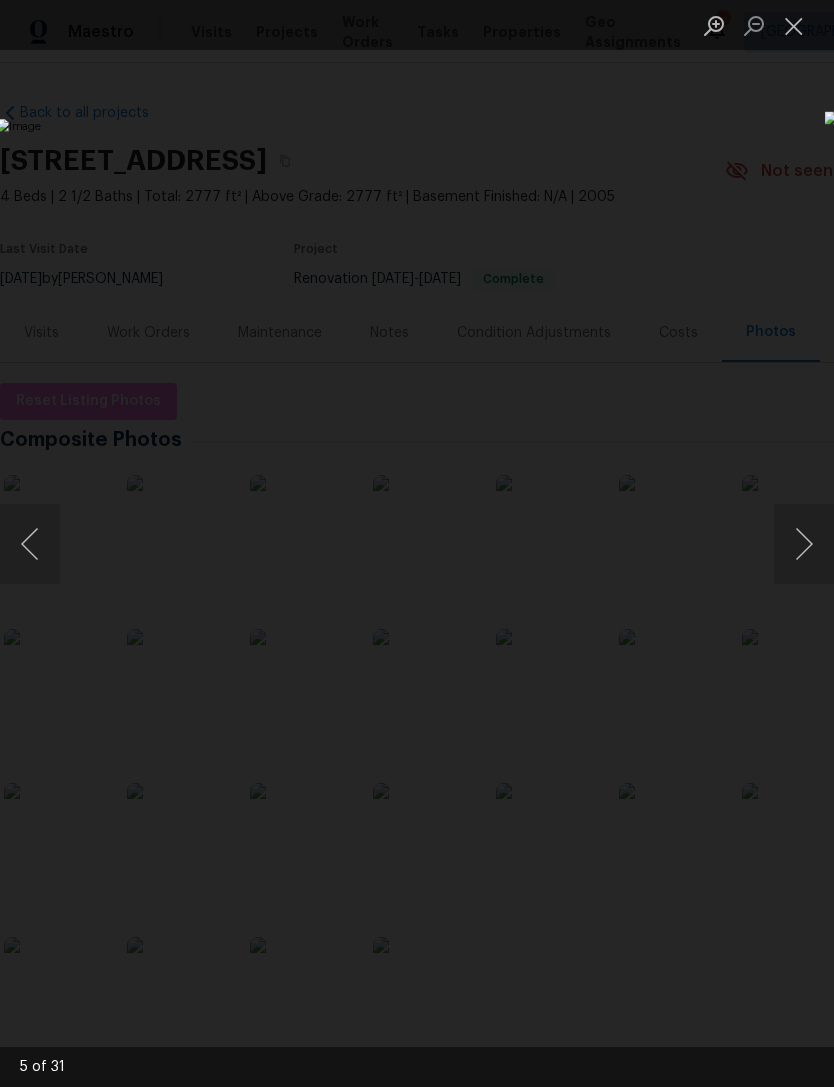 click at bounding box center (804, 544) 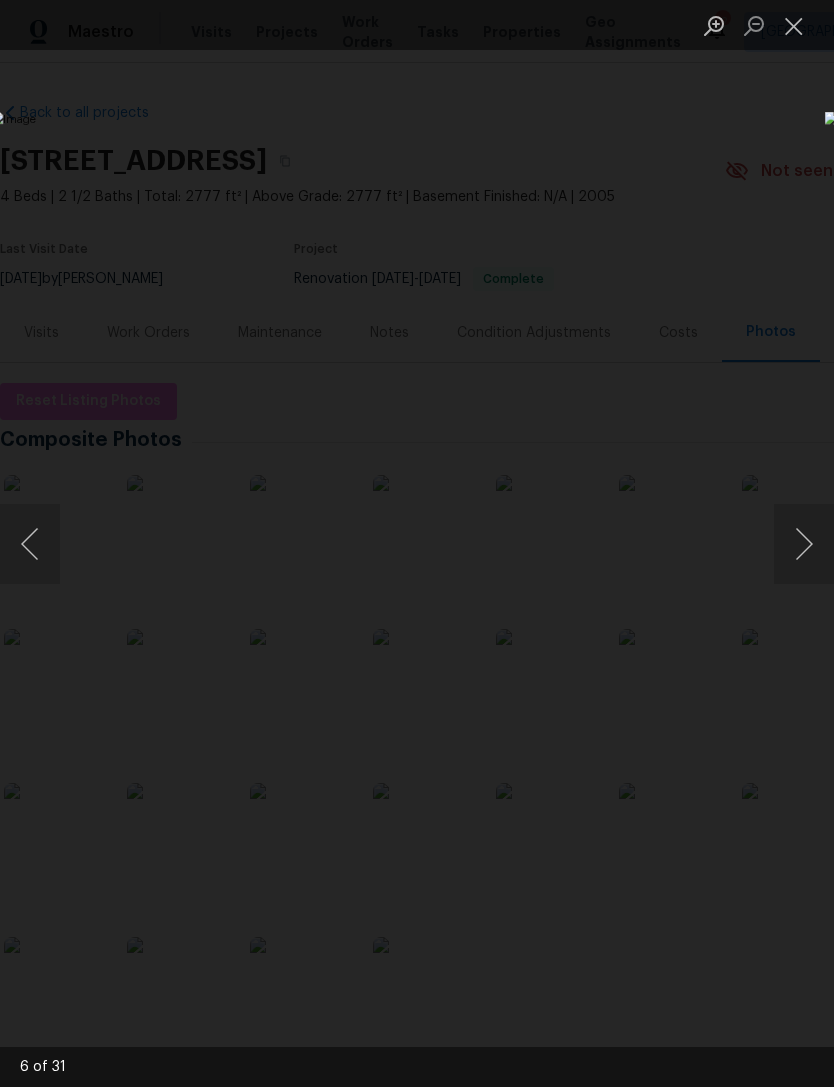 click at bounding box center (804, 544) 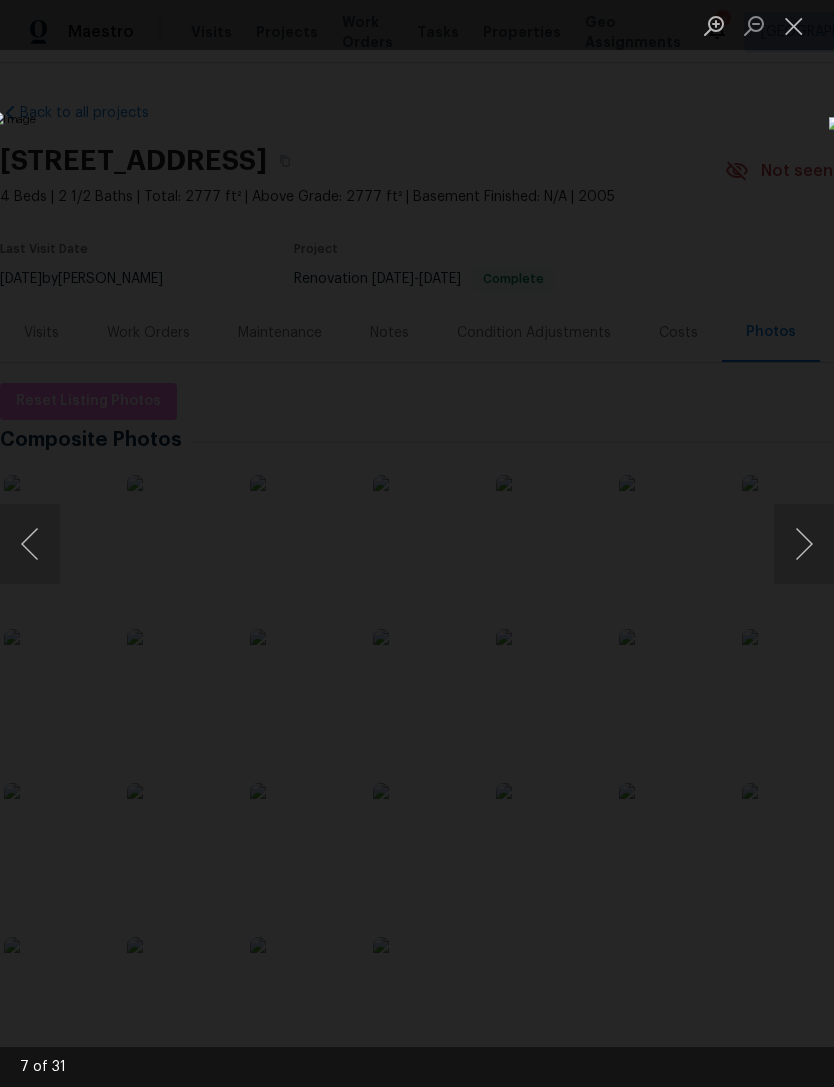 click at bounding box center (804, 544) 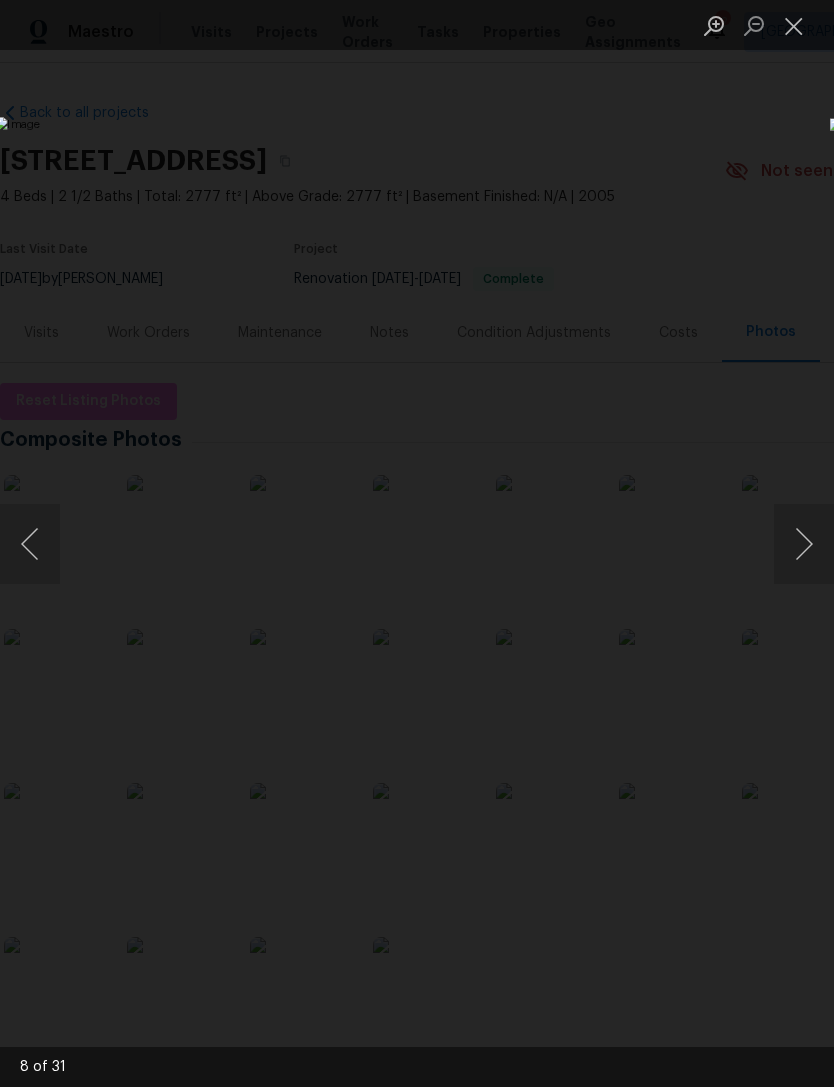 click at bounding box center (804, 544) 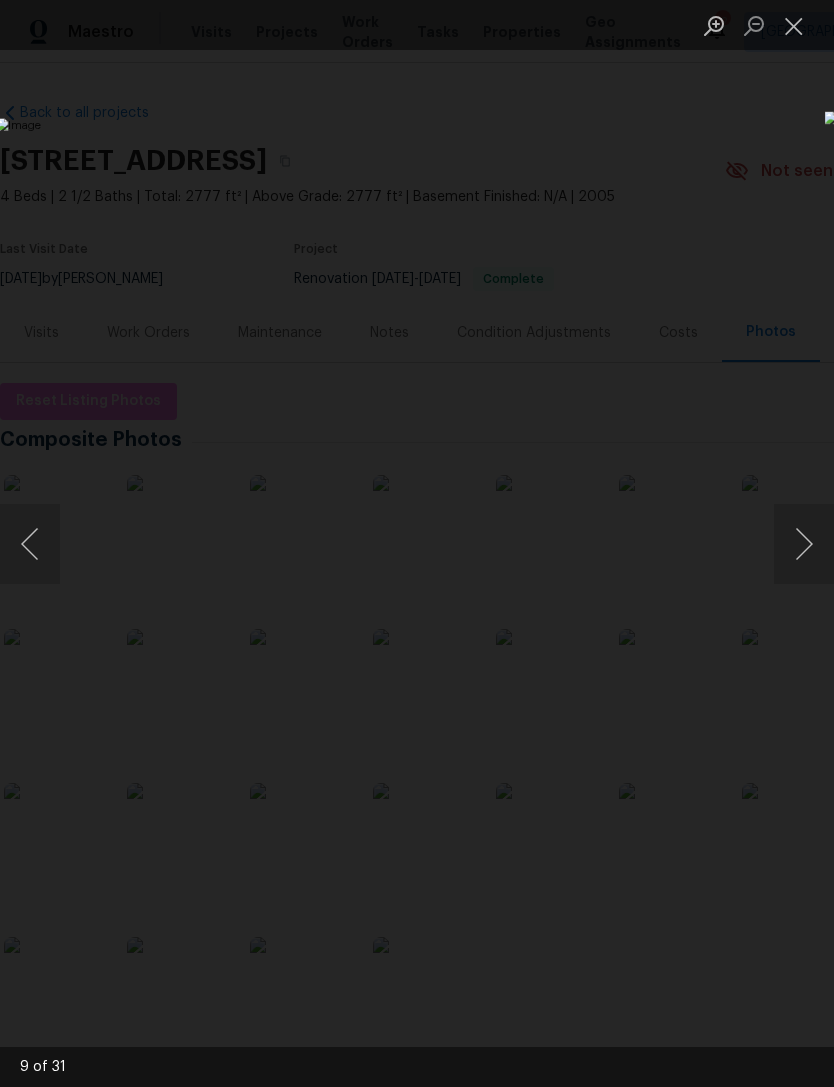 click at bounding box center [804, 544] 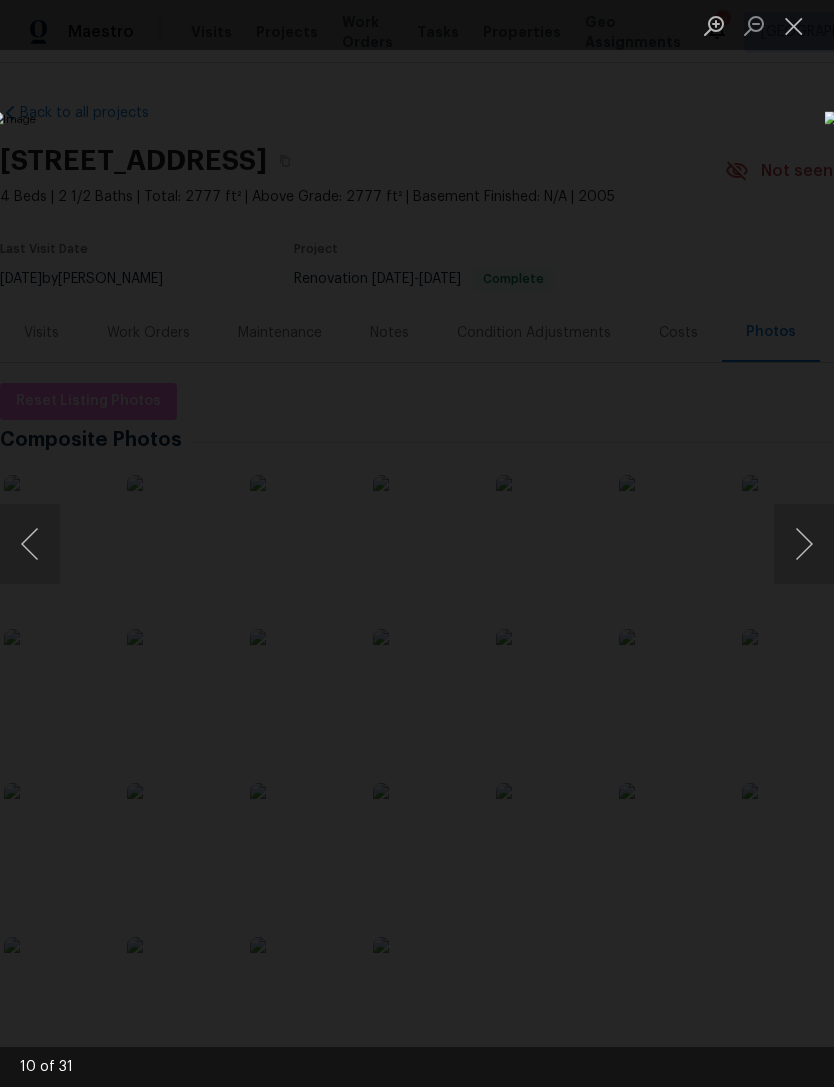 click at bounding box center (804, 544) 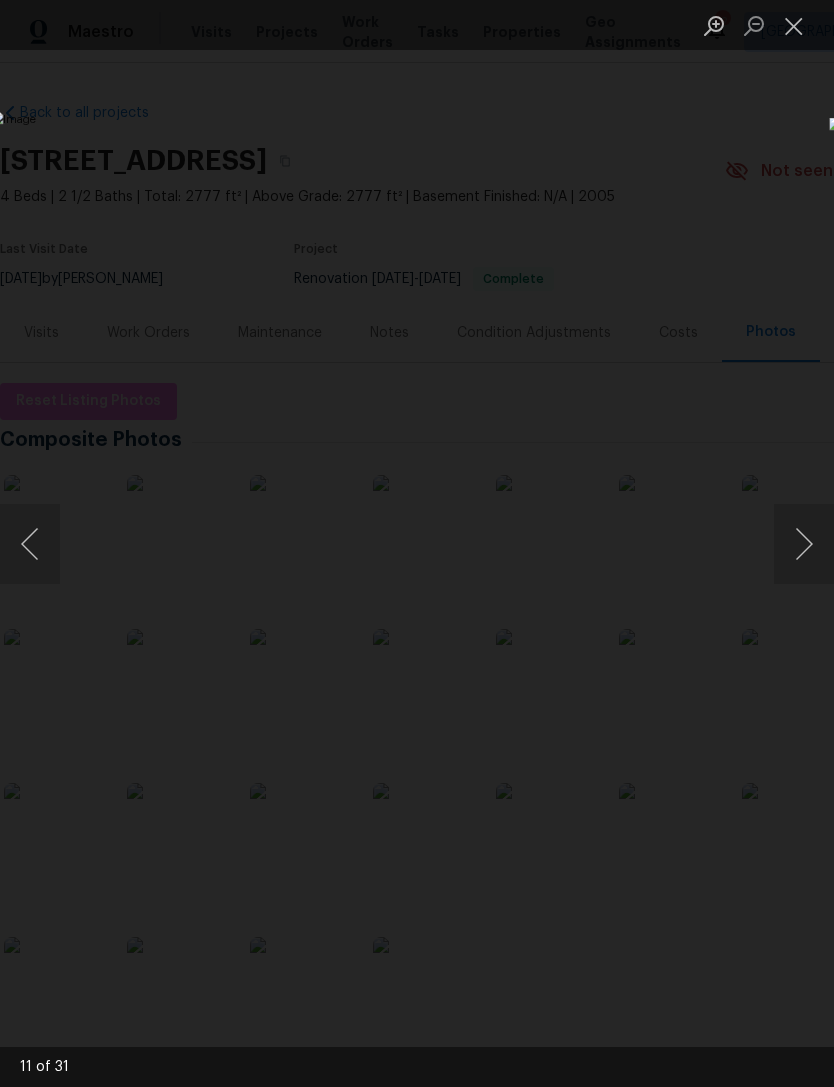 click at bounding box center (804, 544) 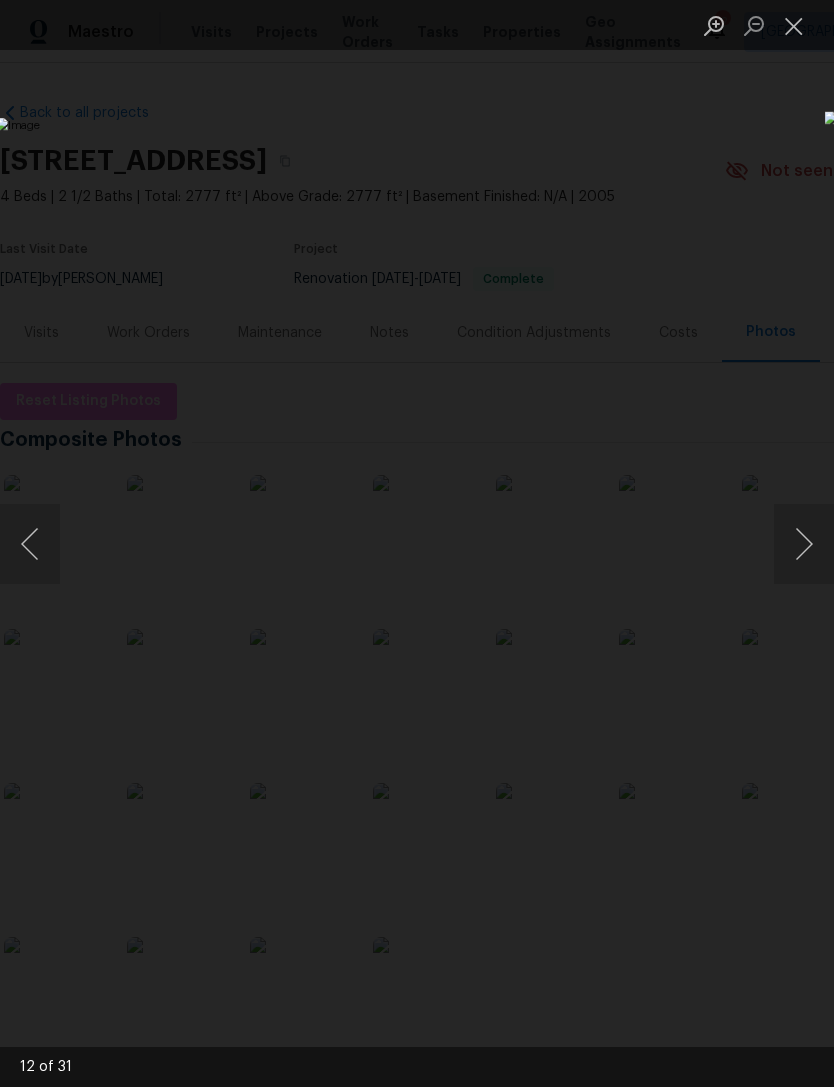 click at bounding box center (804, 544) 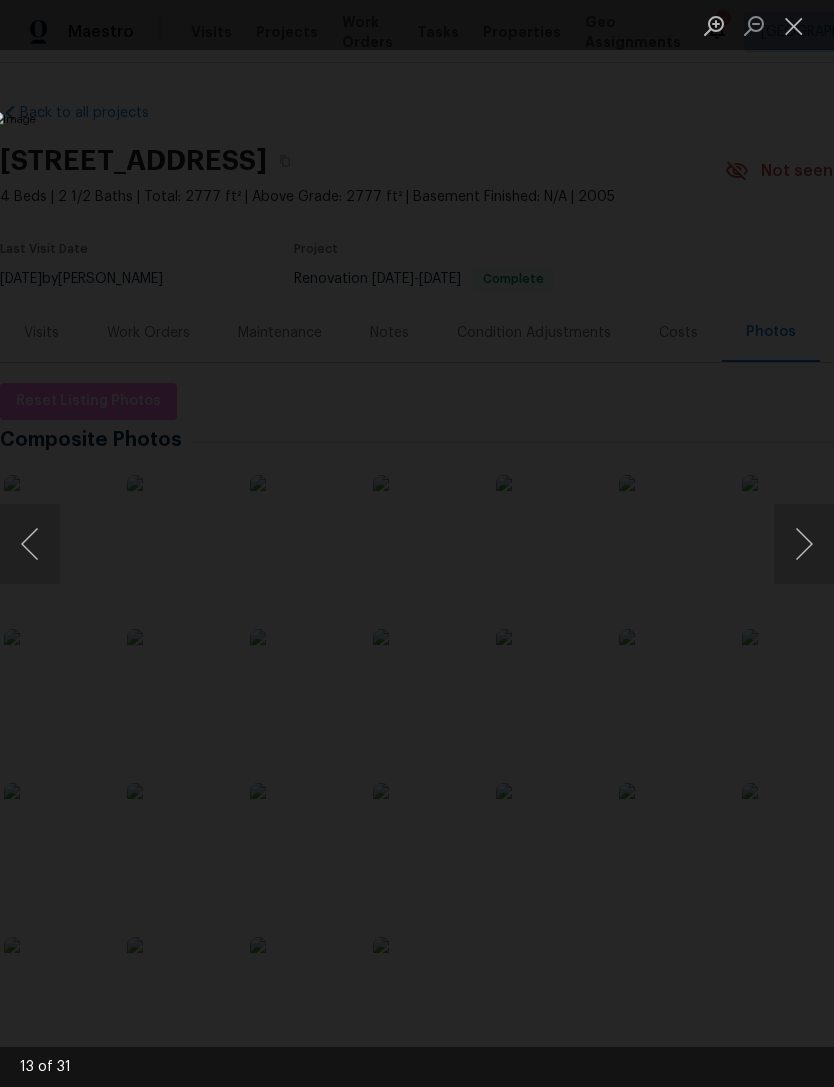 click at bounding box center [804, 544] 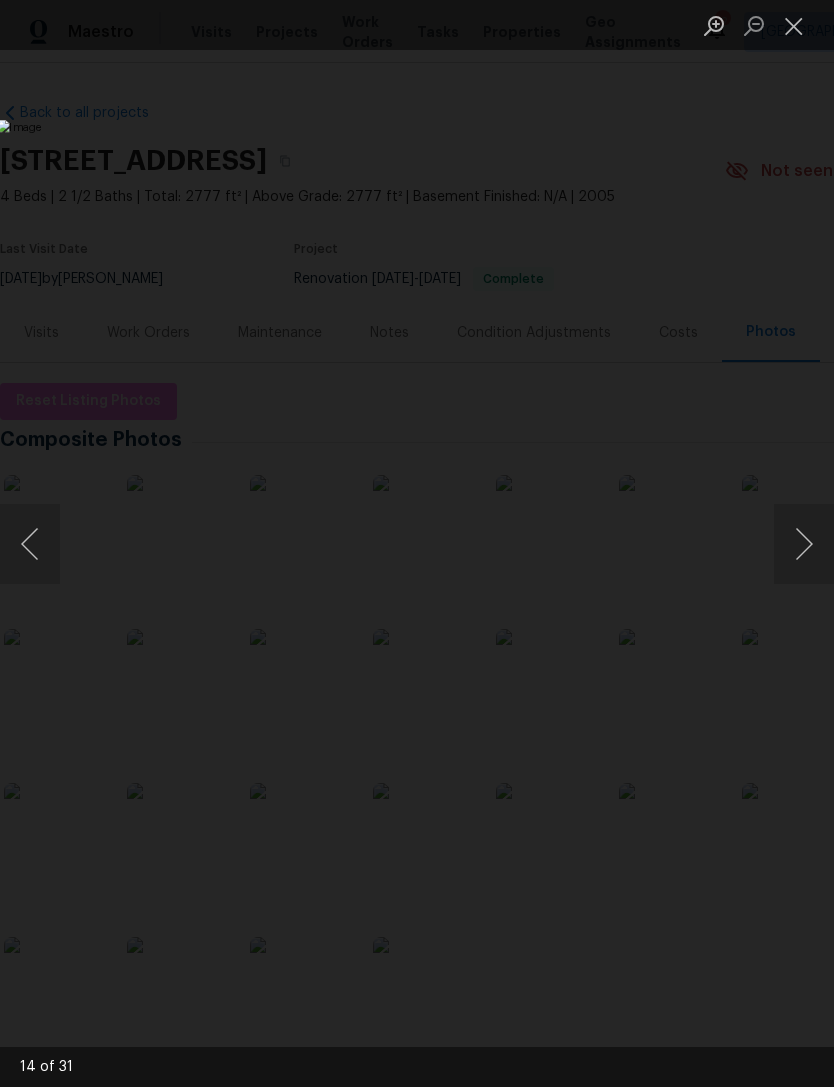 click at bounding box center (804, 544) 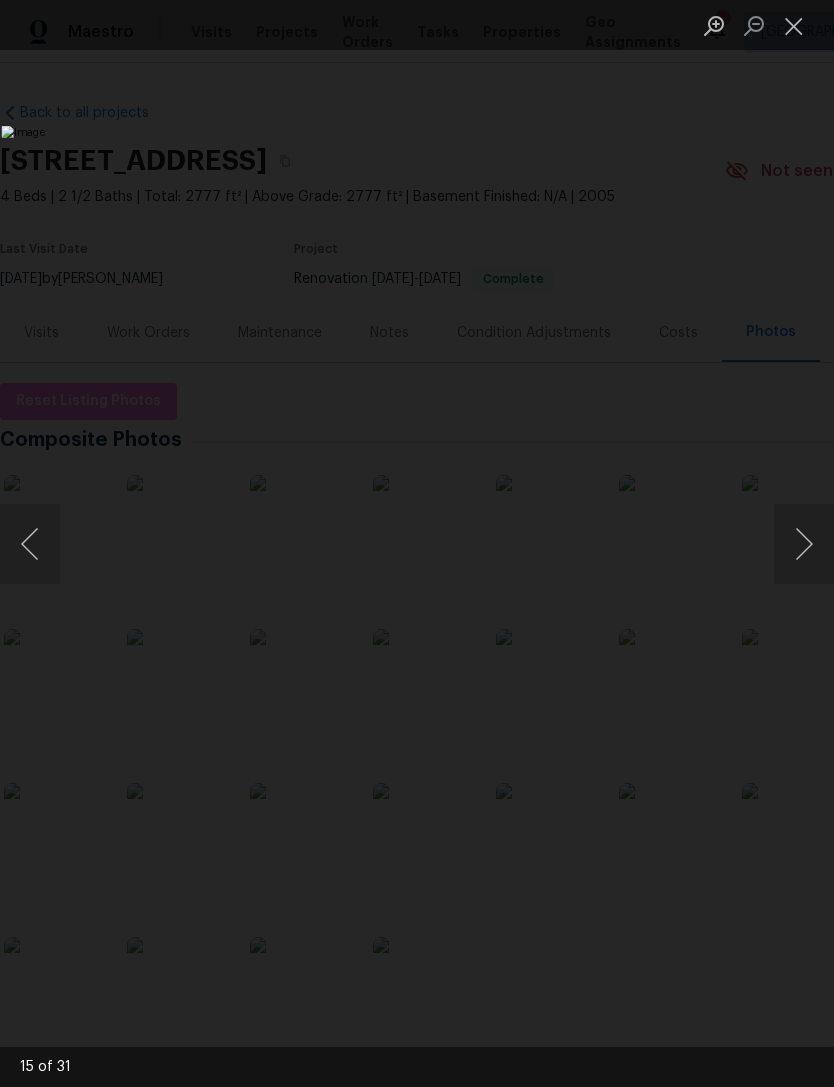 click at bounding box center [804, 544] 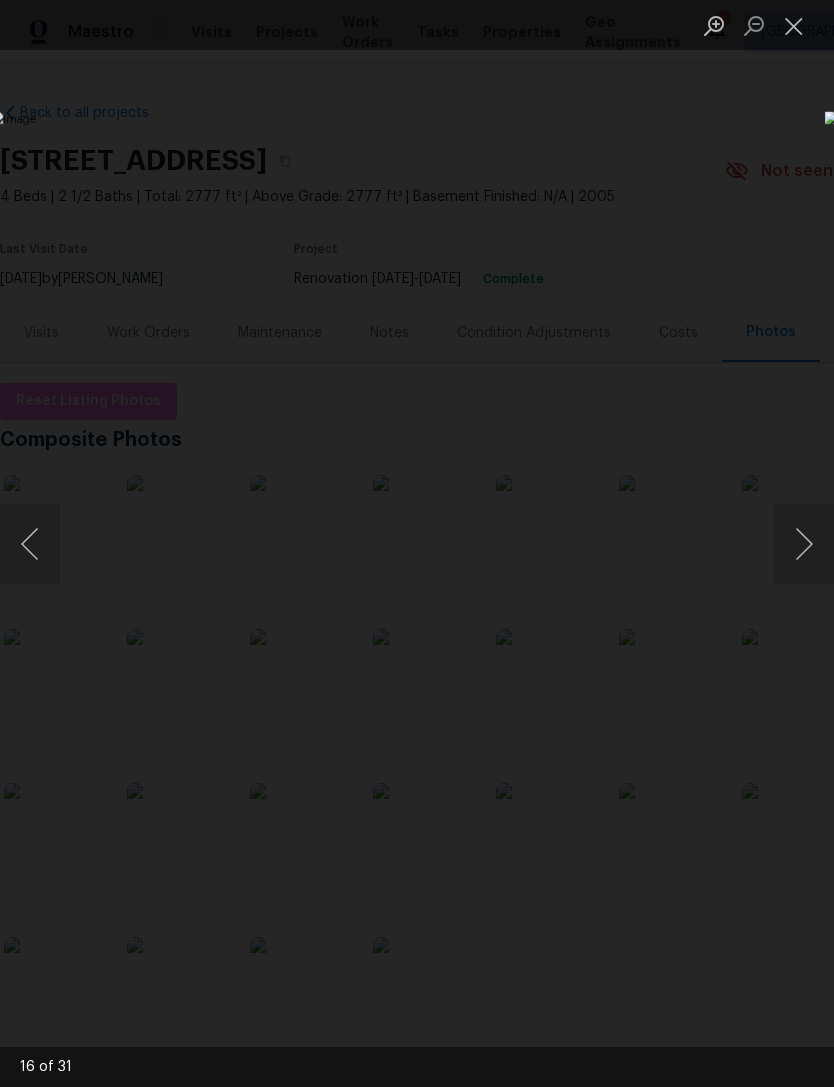 click at bounding box center (30, 544) 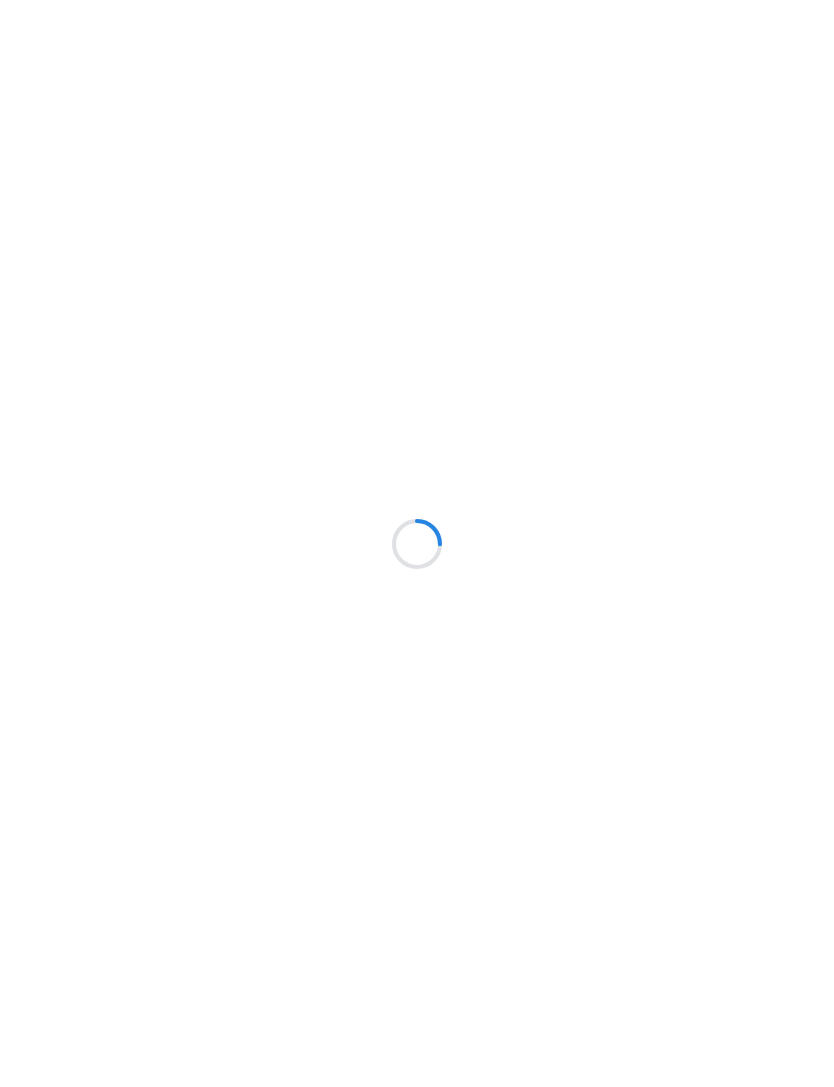 scroll, scrollTop: 0, scrollLeft: 0, axis: both 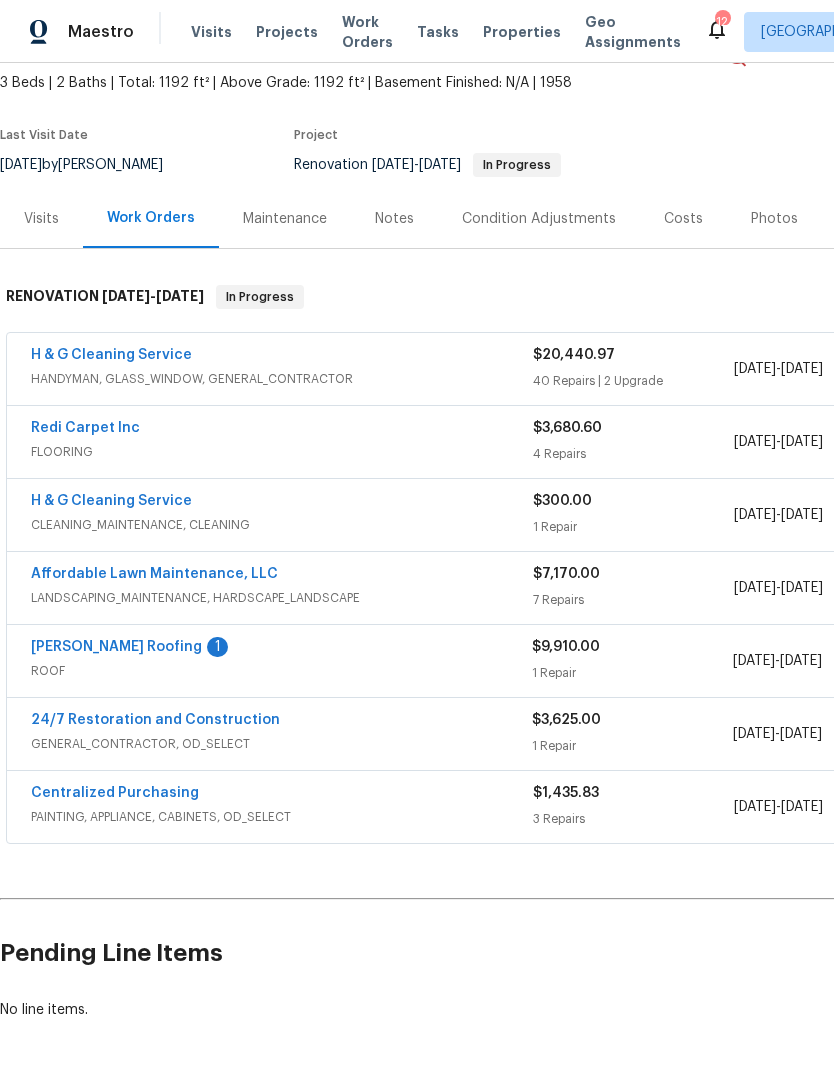 click on "Stout Roofing" at bounding box center (116, 647) 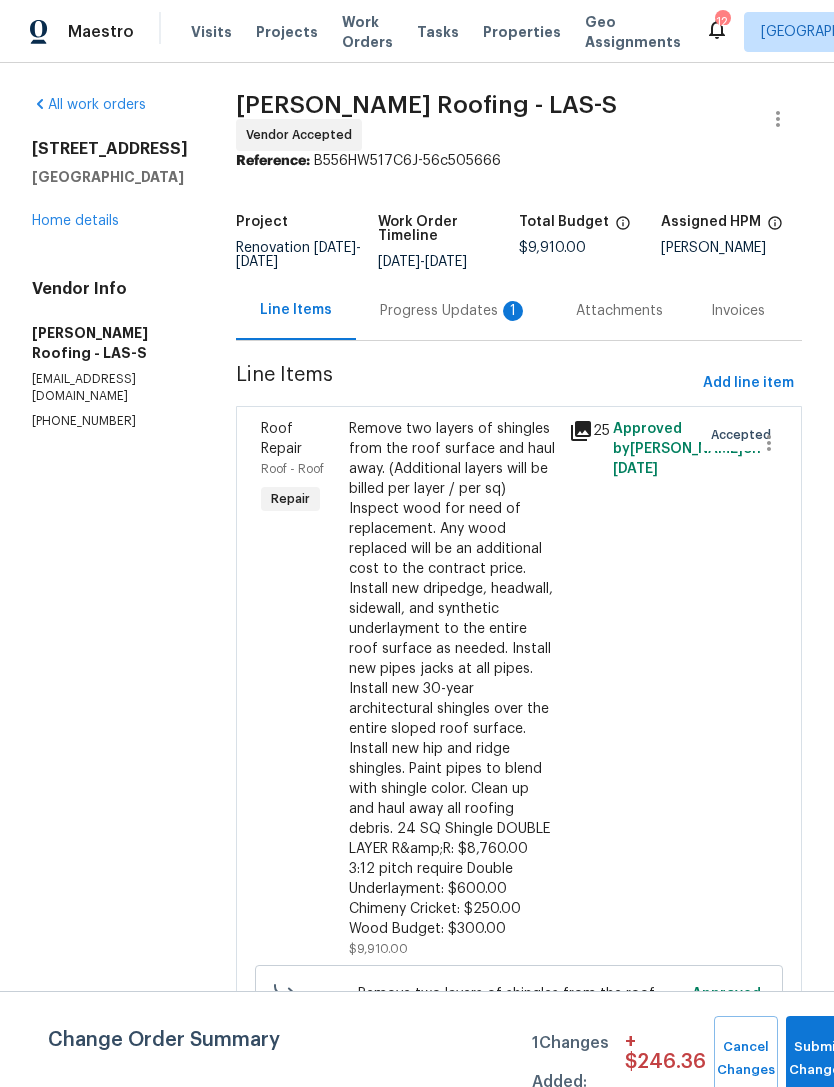 click on "Progress Updates 1" at bounding box center [454, 311] 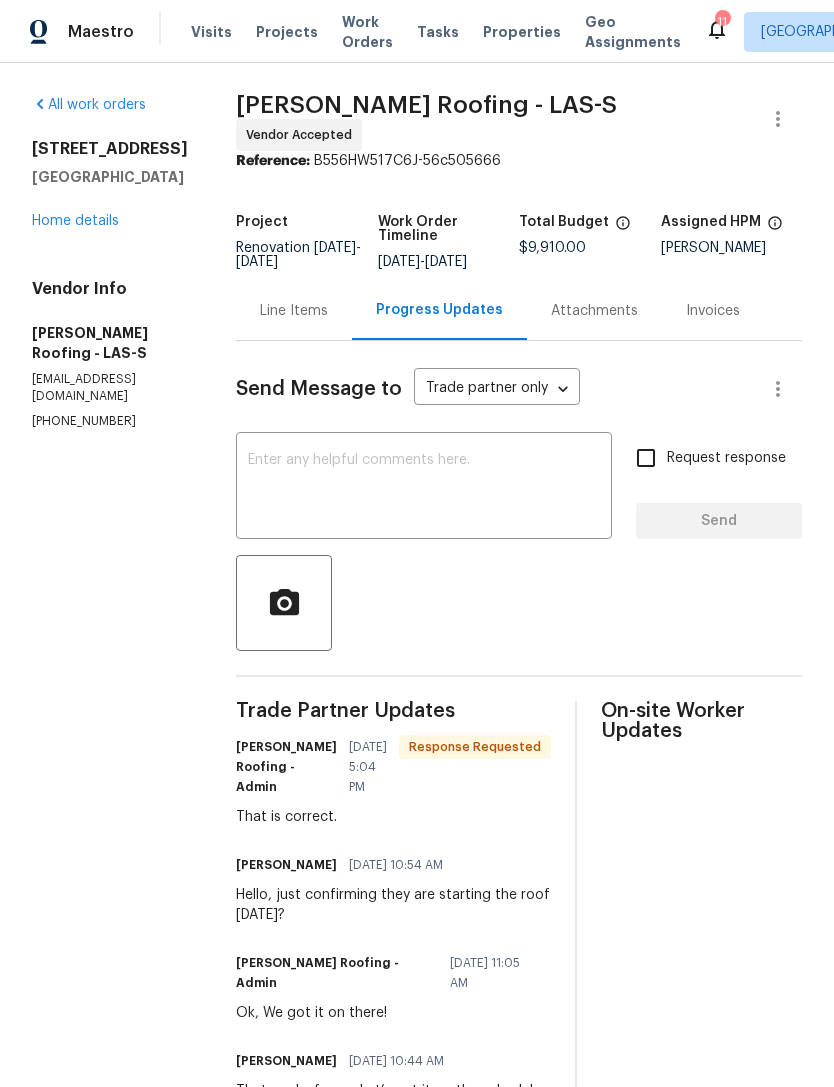 click on "Home details" at bounding box center (75, 221) 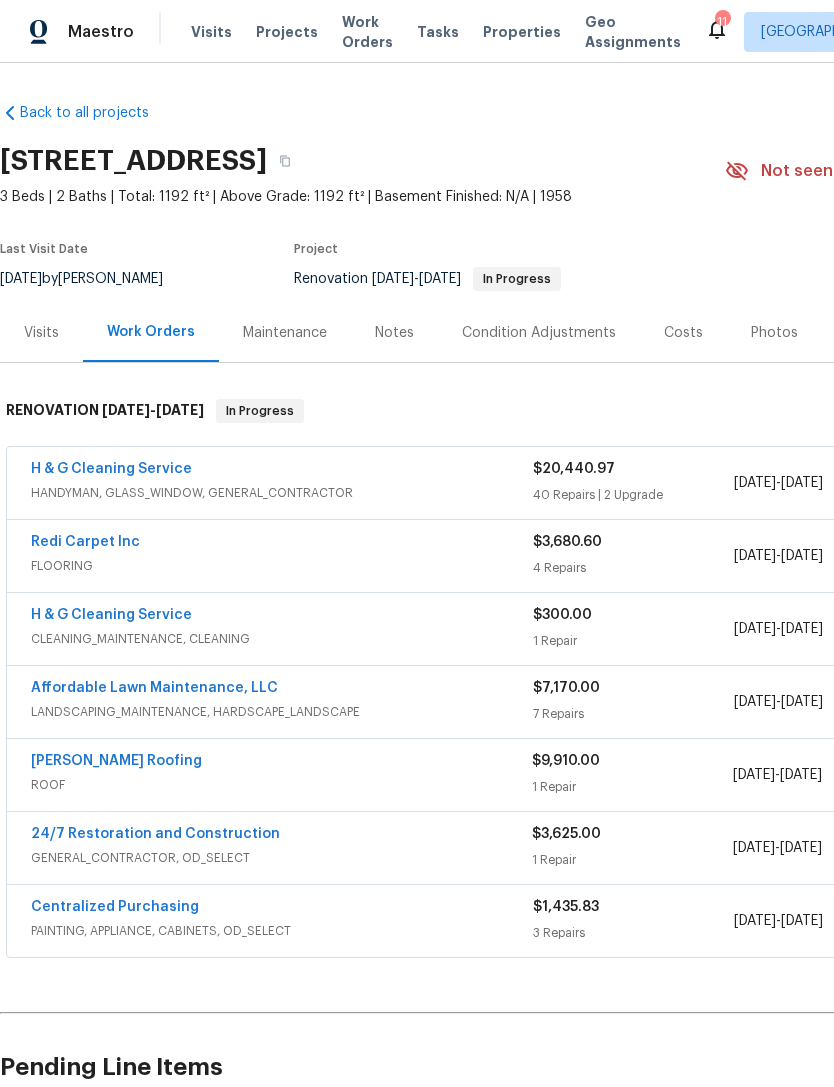 scroll, scrollTop: 0, scrollLeft: 0, axis: both 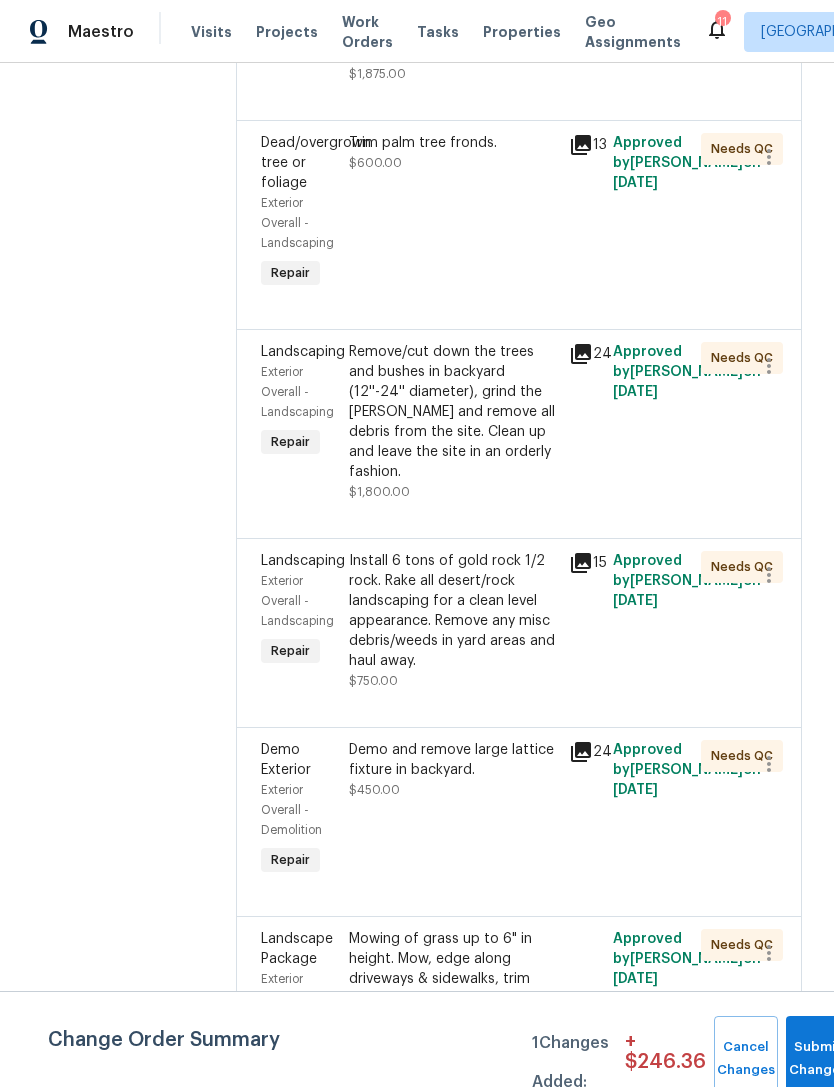 click on "Remove/cut down the trees and bushes in backyard (12''-24'' diameter), grind the stump and remove all debris from the site. Clean up and leave the site in an orderly fashion." at bounding box center (453, 412) 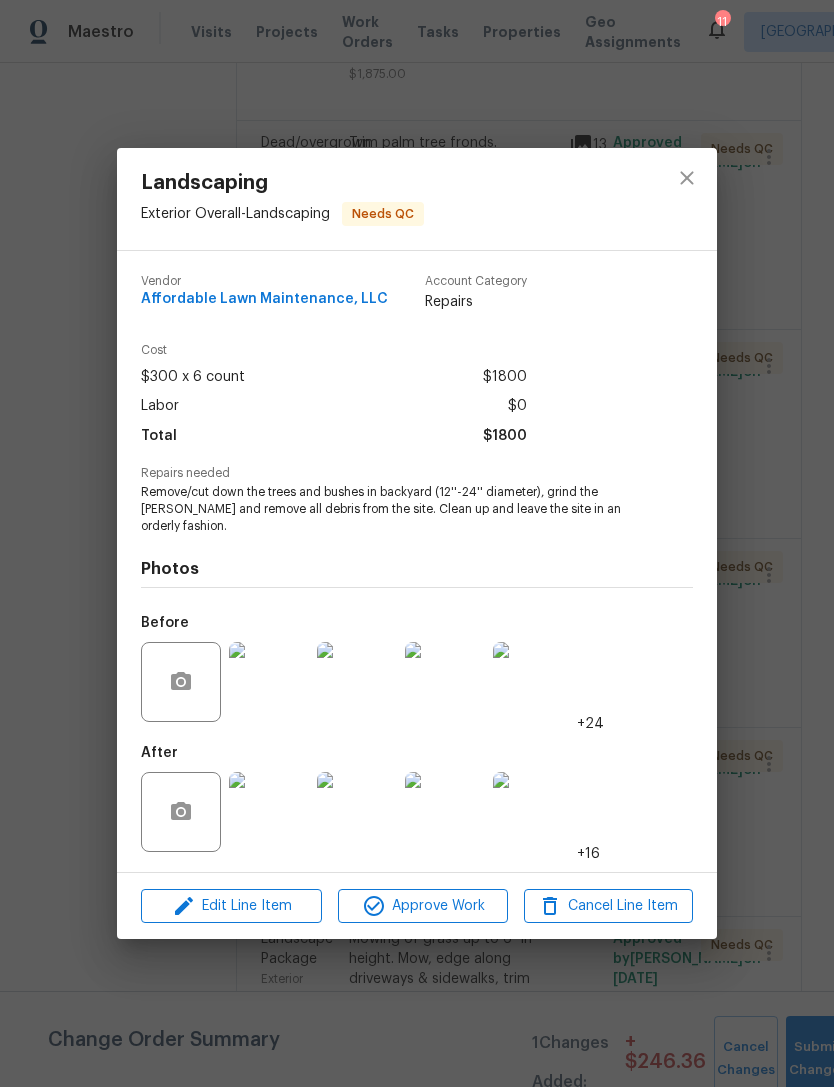 click at bounding box center (269, 812) 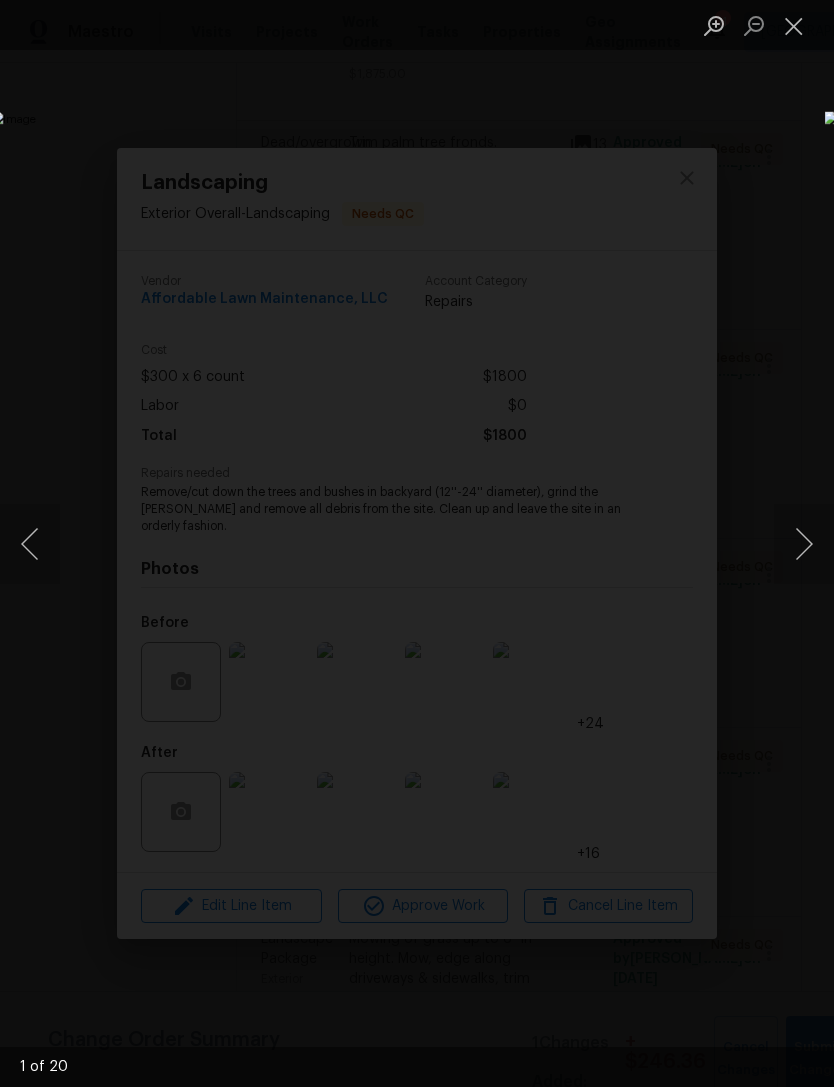click at bounding box center (804, 544) 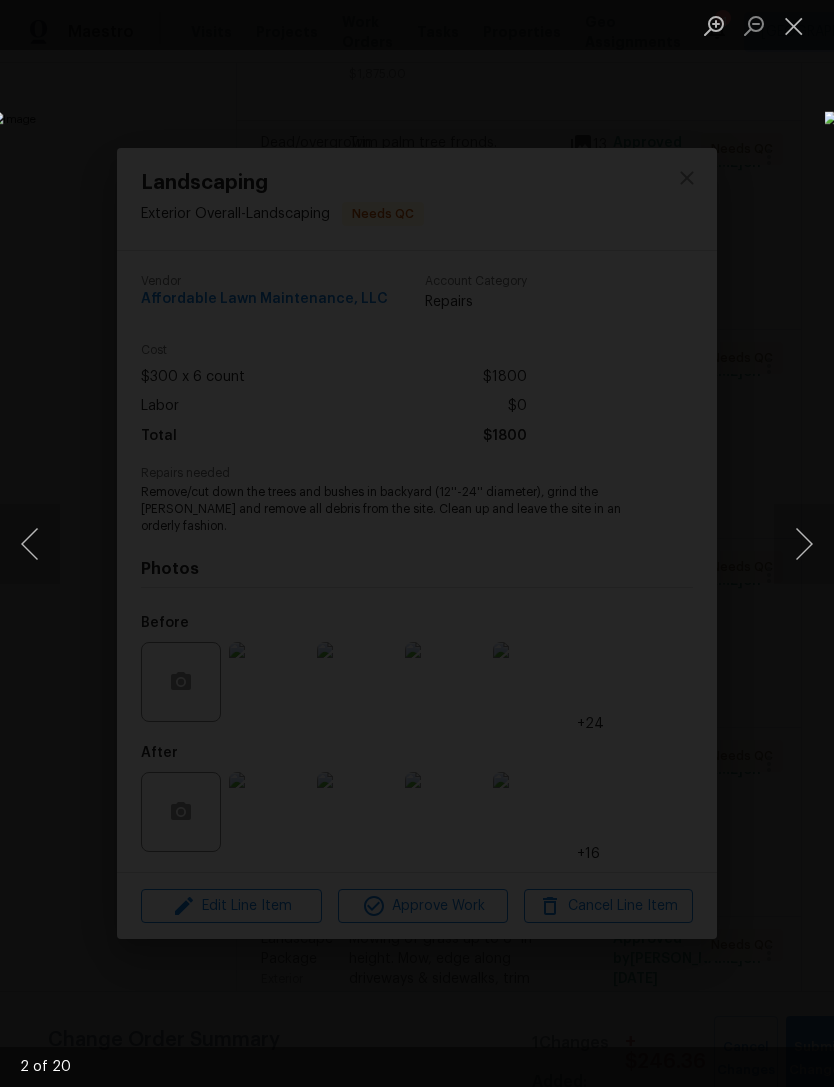 click at bounding box center [804, 544] 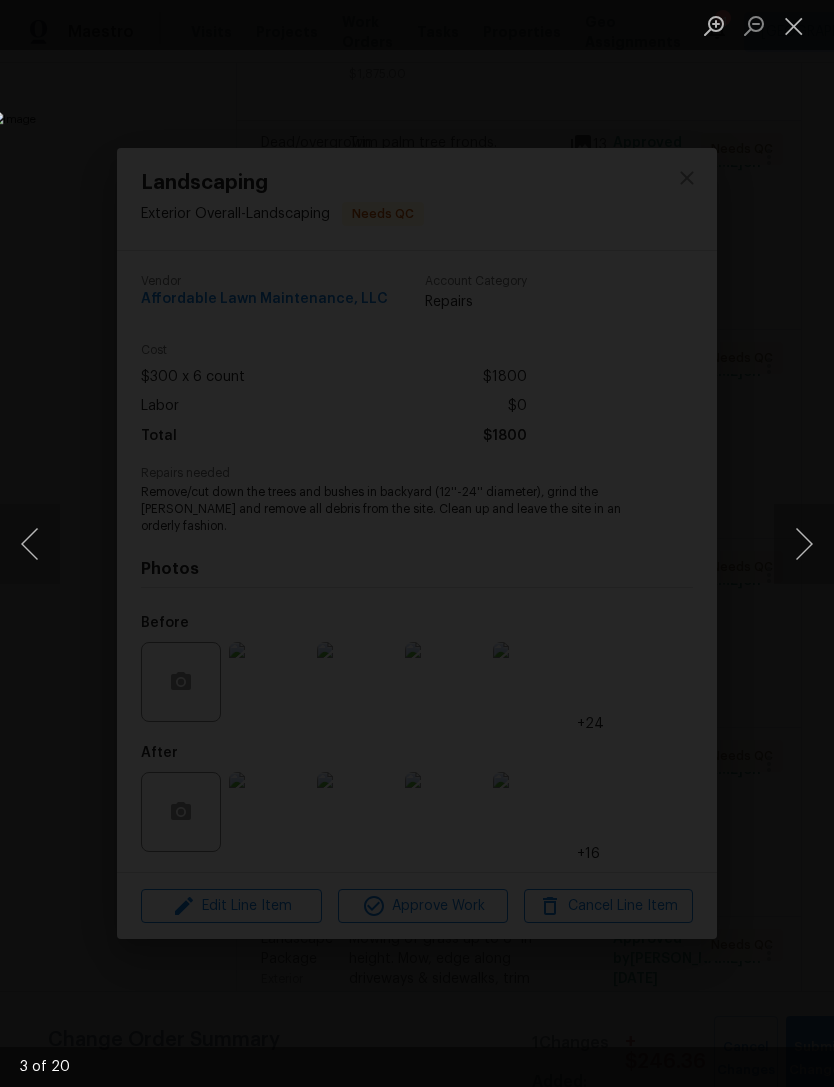 click at bounding box center (804, 544) 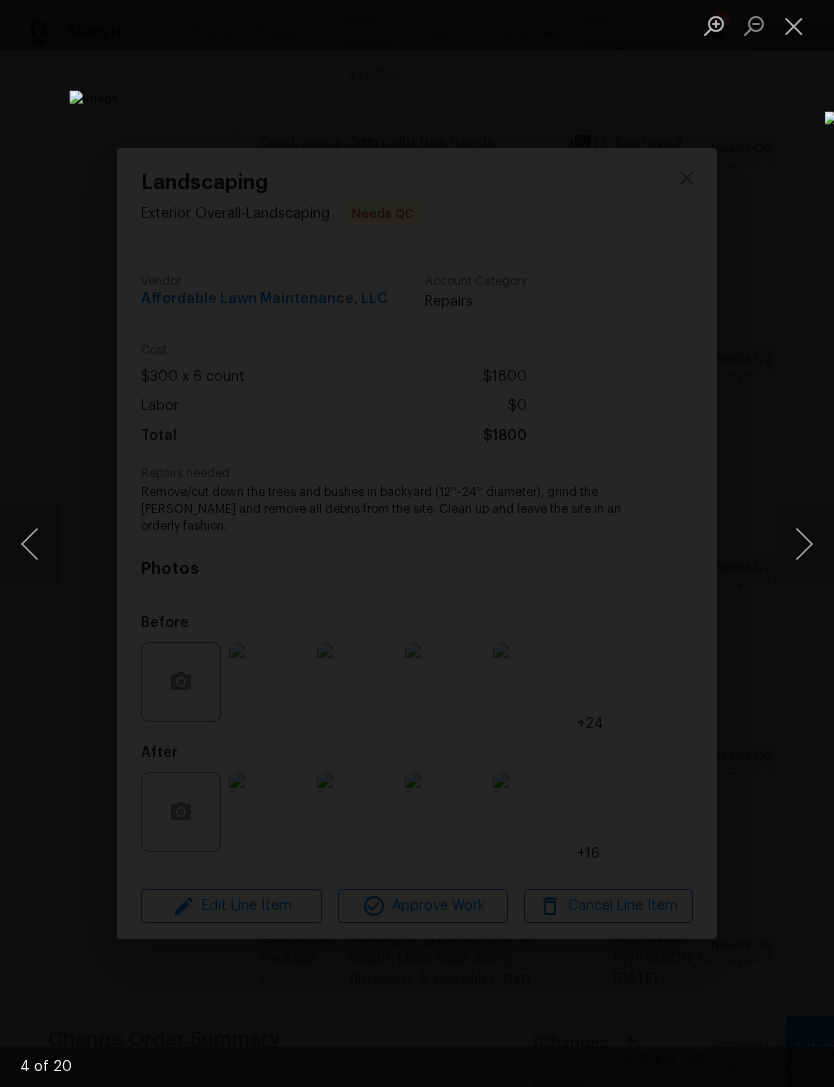 click at bounding box center (804, 544) 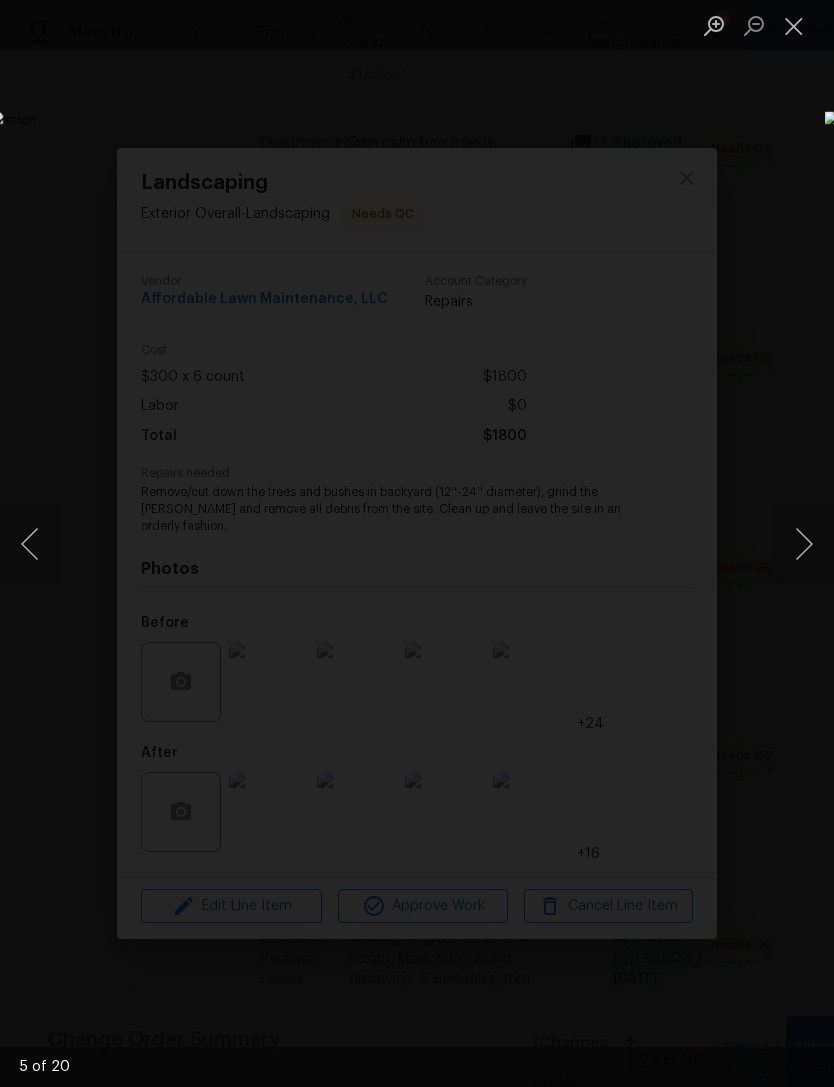 click at bounding box center (804, 544) 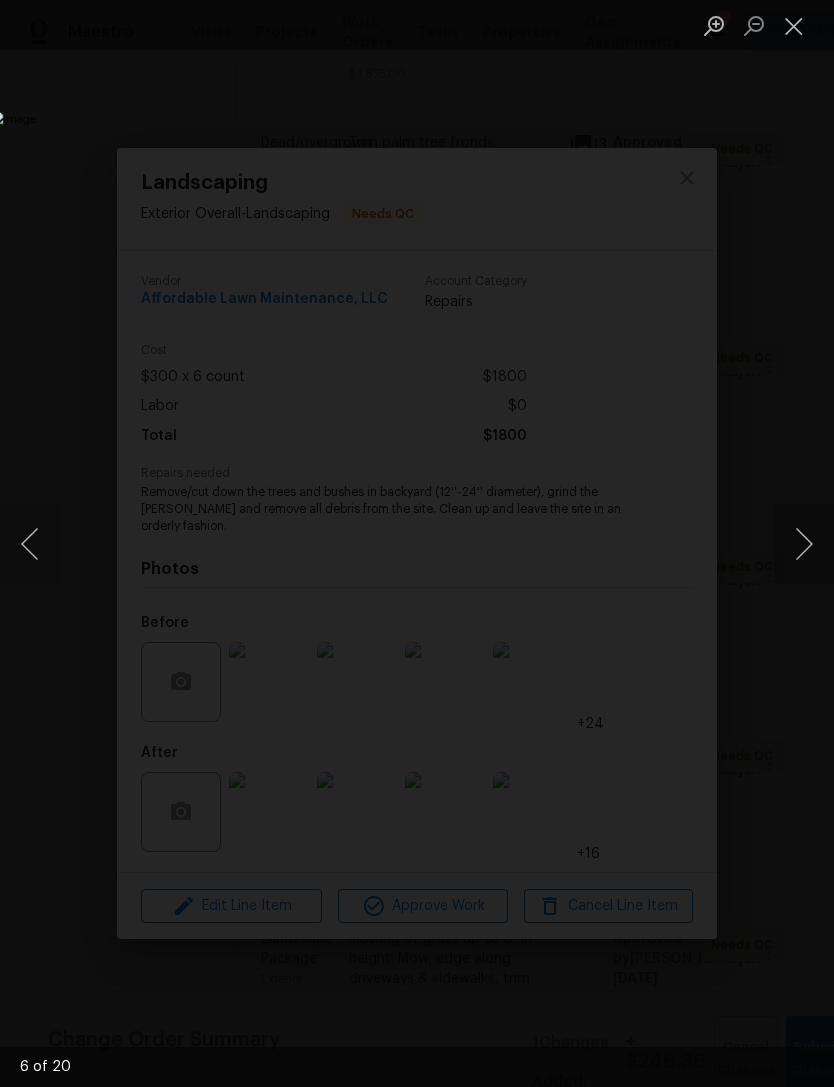 click at bounding box center (804, 544) 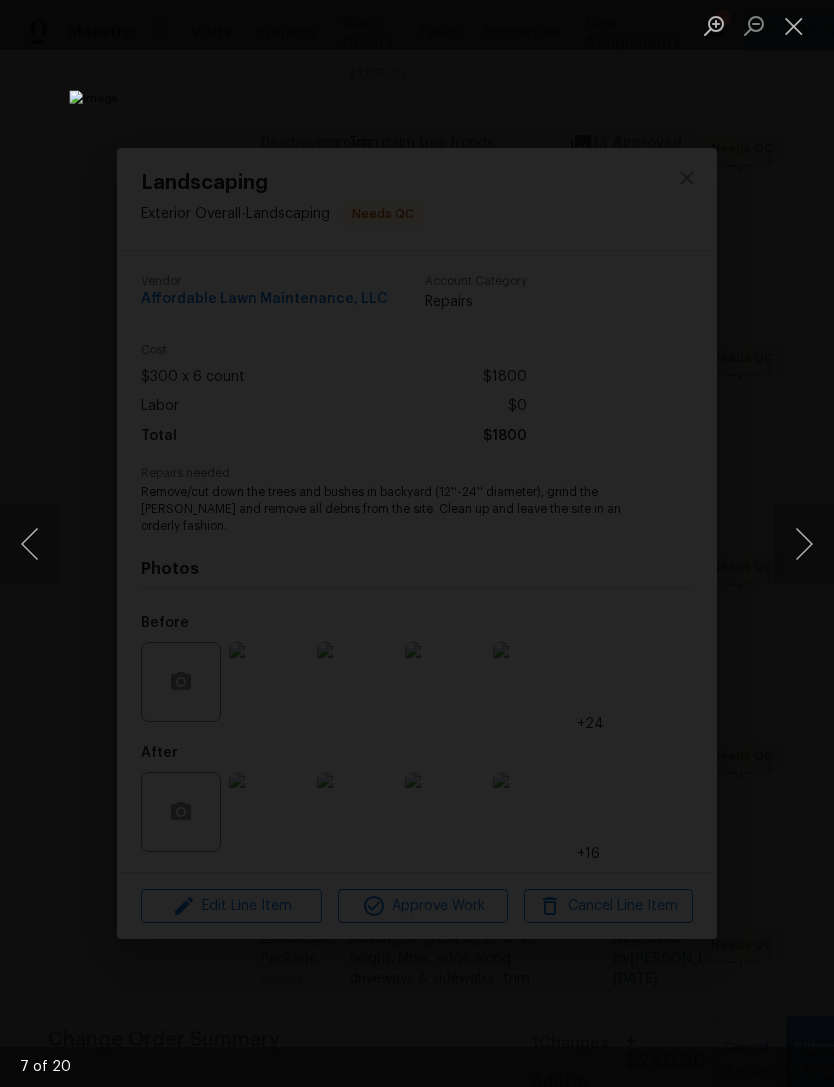 click at bounding box center [804, 544] 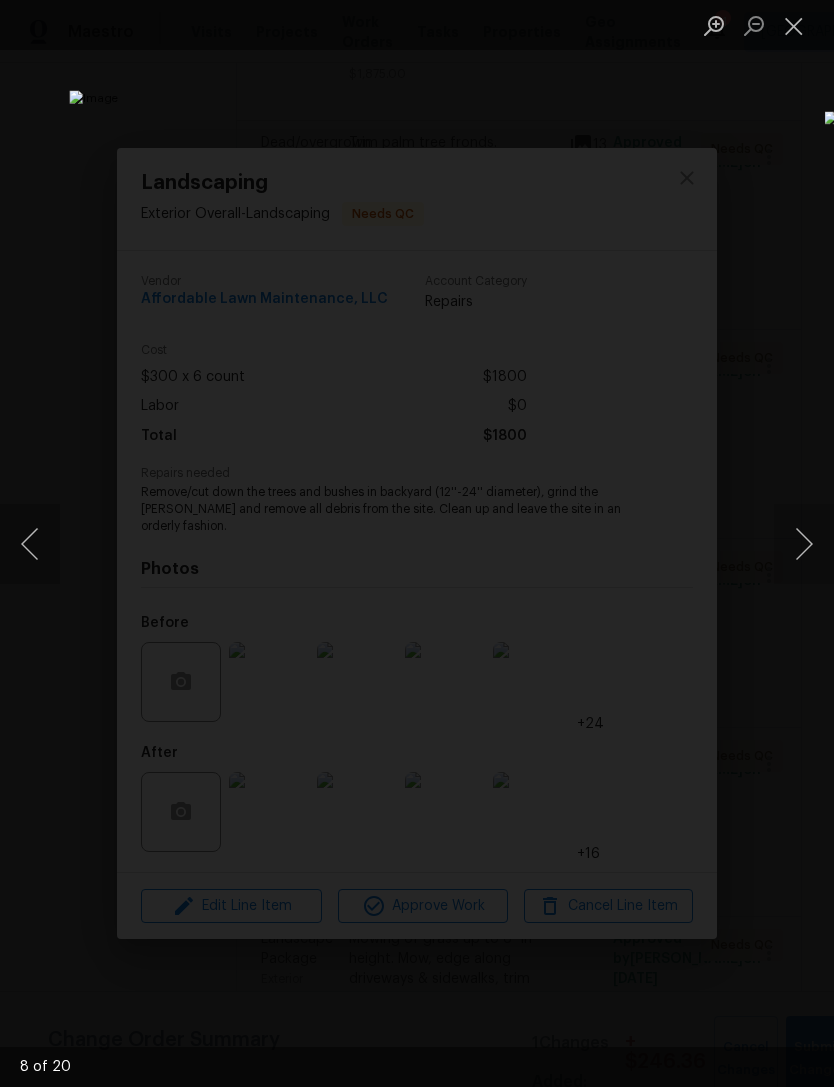 click at bounding box center [804, 544] 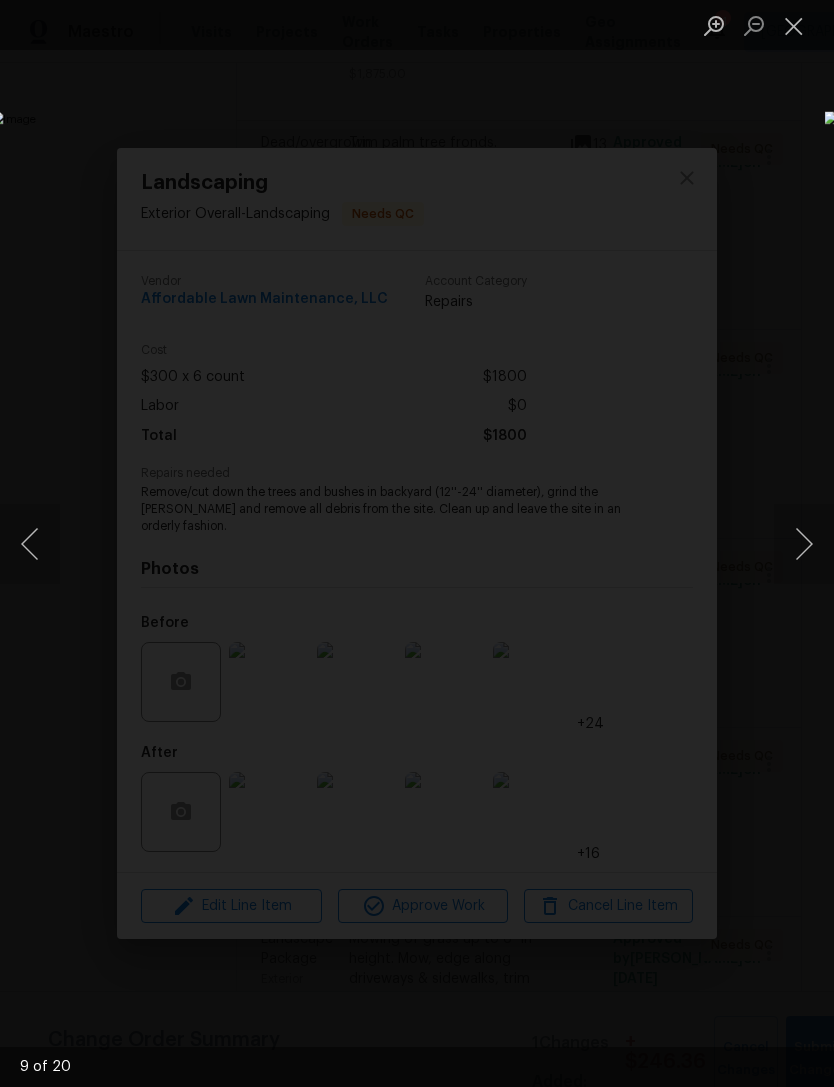 click at bounding box center (804, 544) 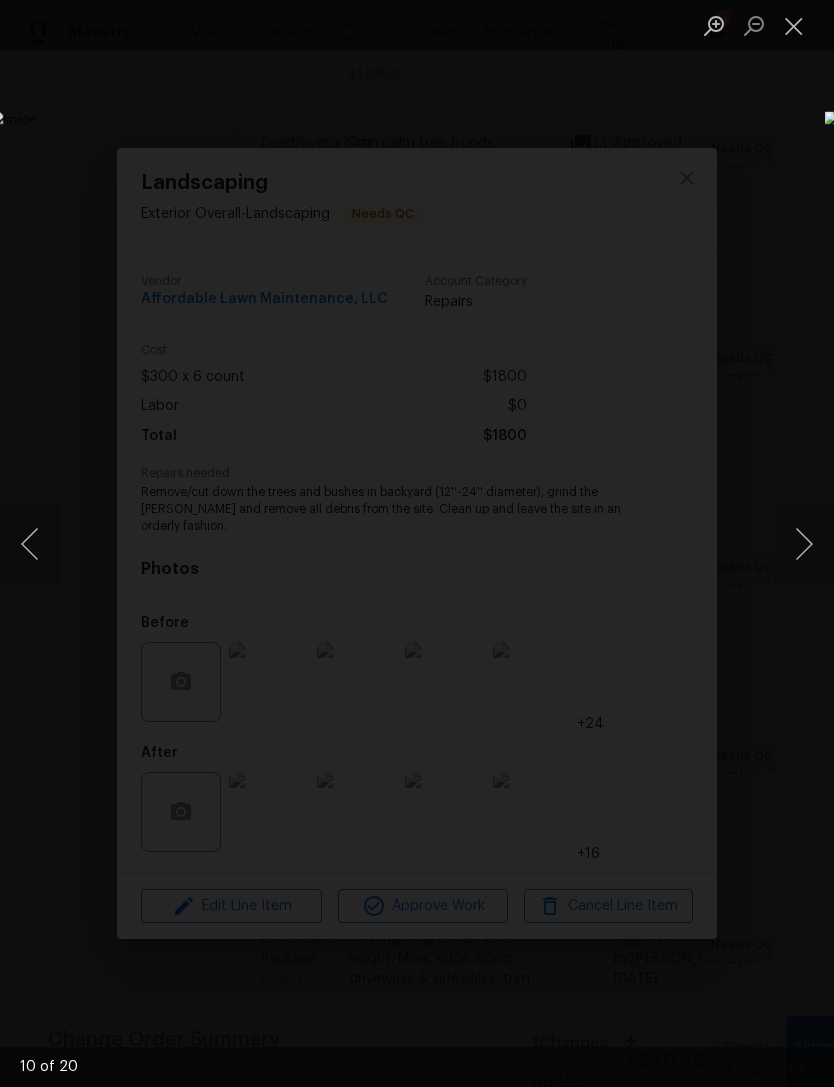 click at bounding box center [804, 544] 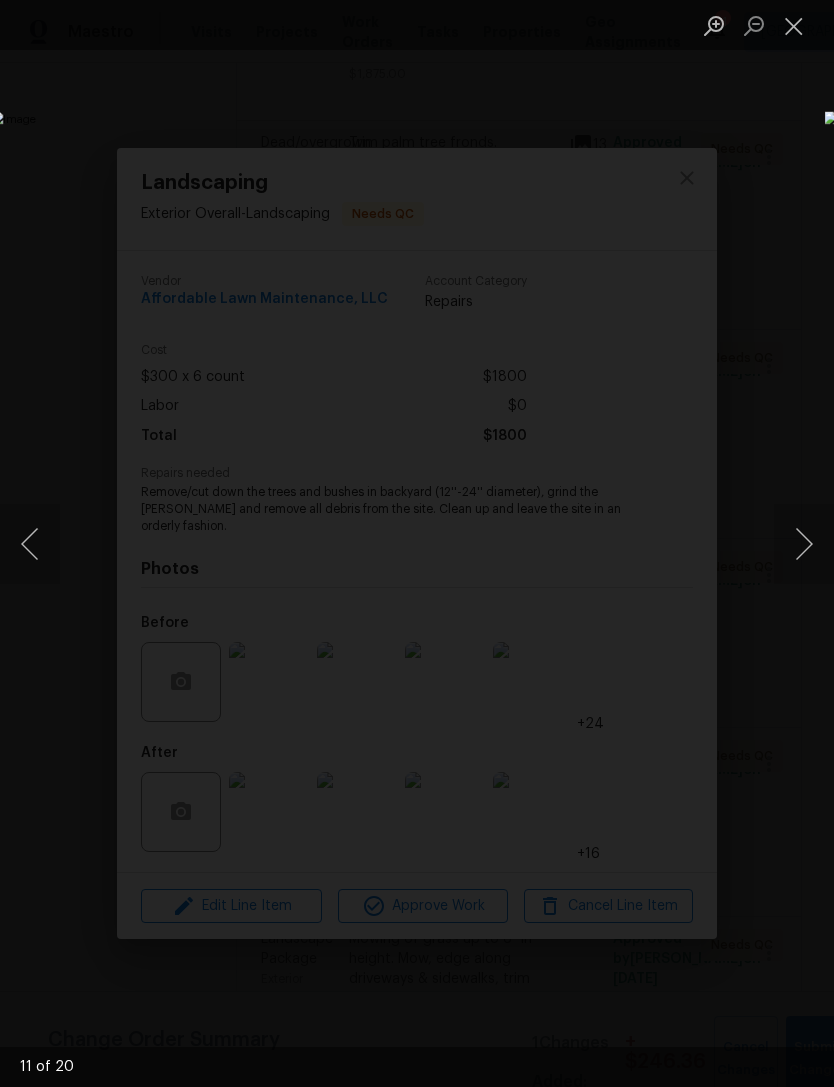 click at bounding box center (804, 544) 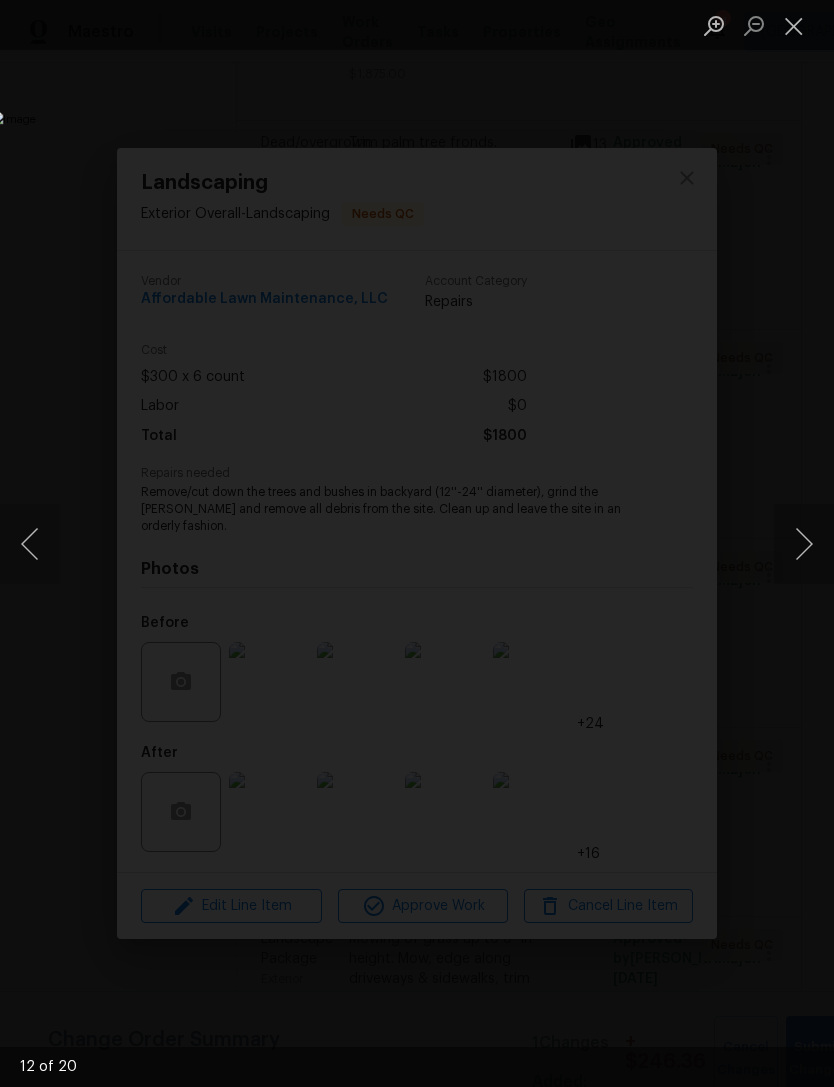 click at bounding box center (804, 544) 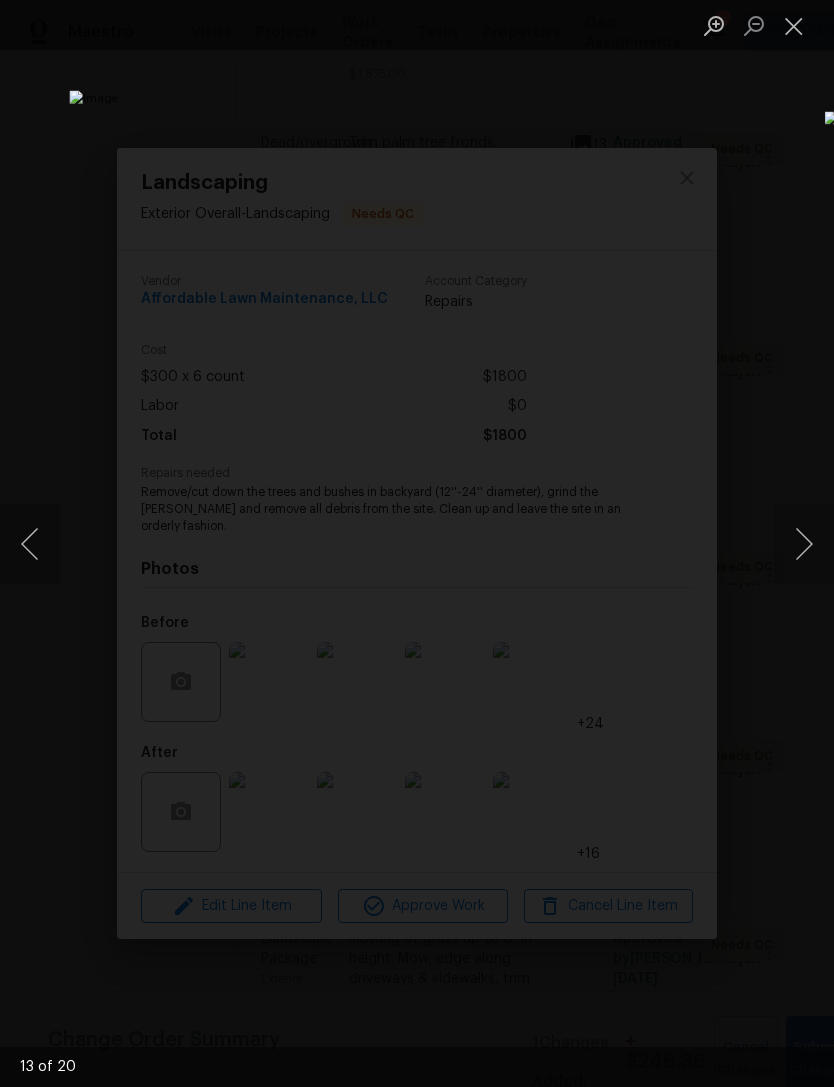 click at bounding box center (804, 544) 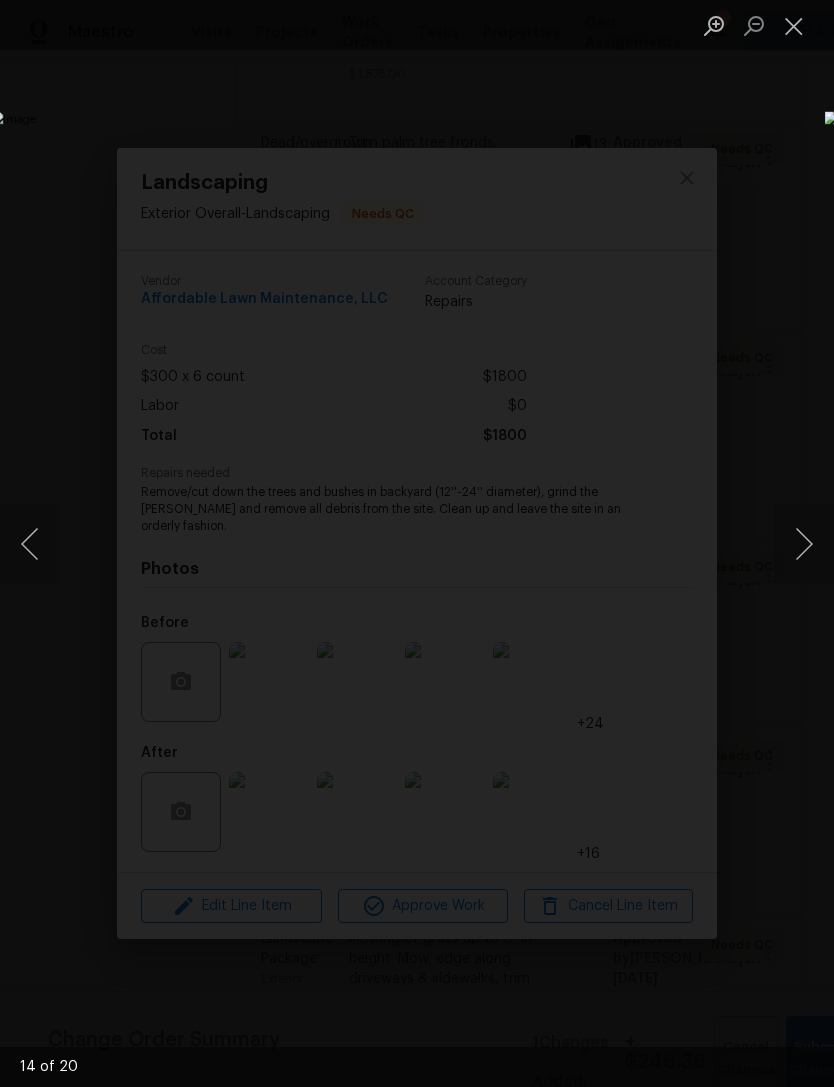 click at bounding box center (794, 25) 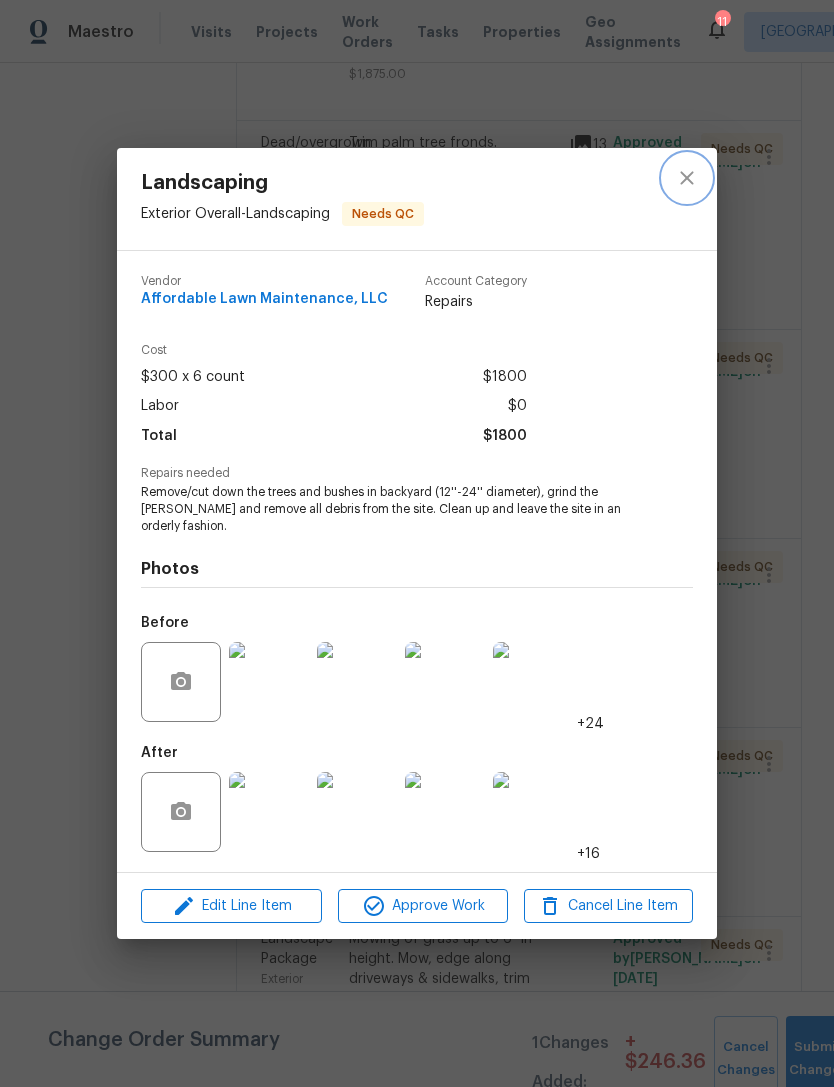 click 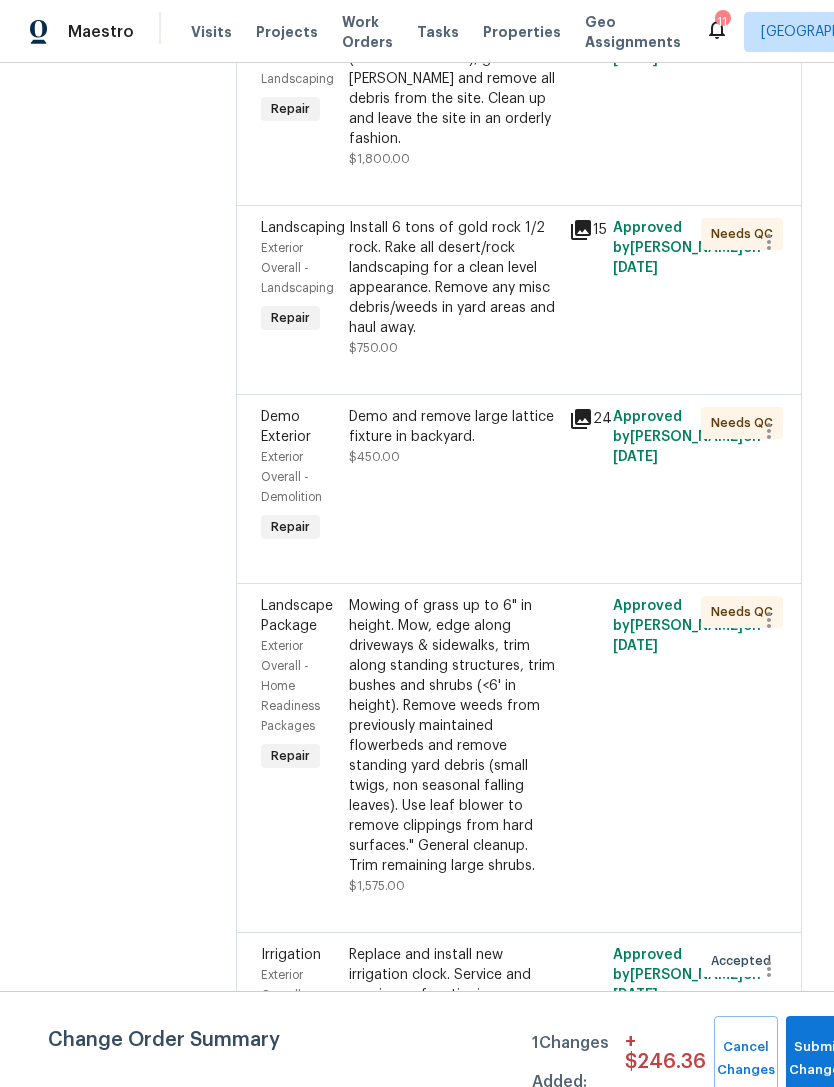 scroll, scrollTop: 827, scrollLeft: 0, axis: vertical 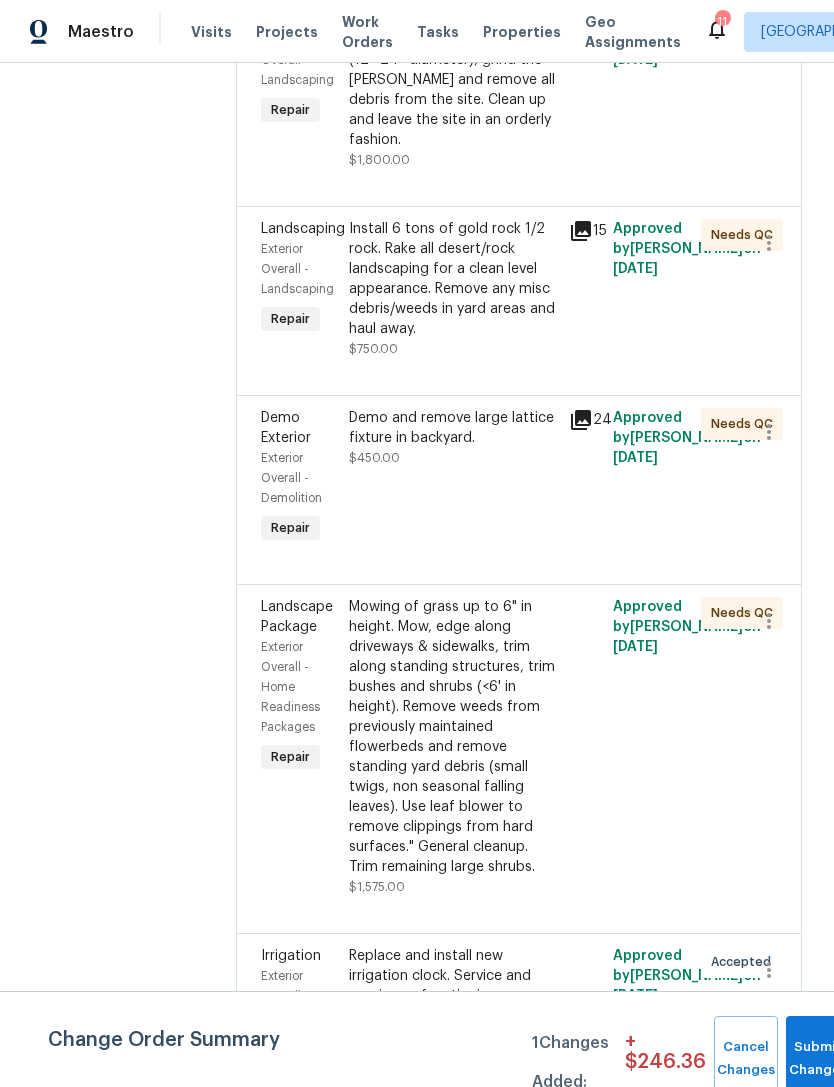click on "Mowing of grass up to 6" in height. Mow, edge along driveways & sidewalks, trim along standing structures, trim bushes and shrubs (<6' in height). Remove weeds from previously maintained flowerbeds and remove standing yard debris (small twigs, non seasonal falling leaves).  Use leaf blower to remove clippings from hard surfaces." General cleanup. Trim remaining large shrubs." at bounding box center [453, 737] 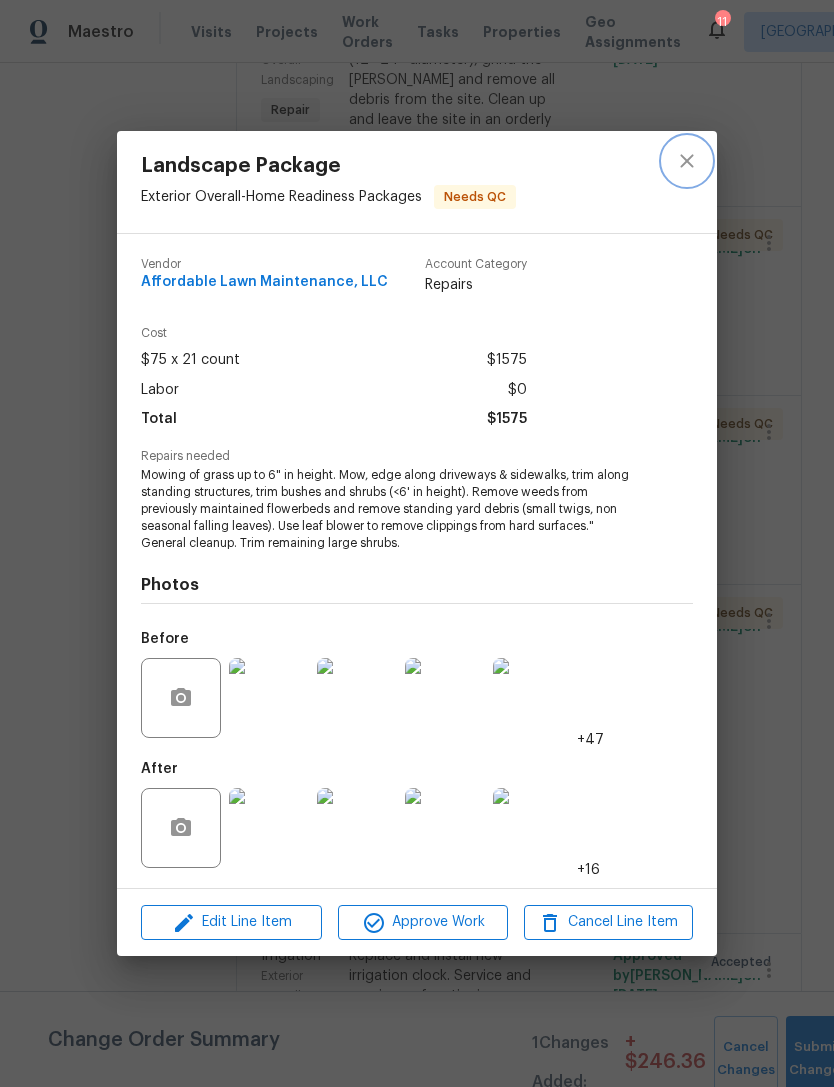 click 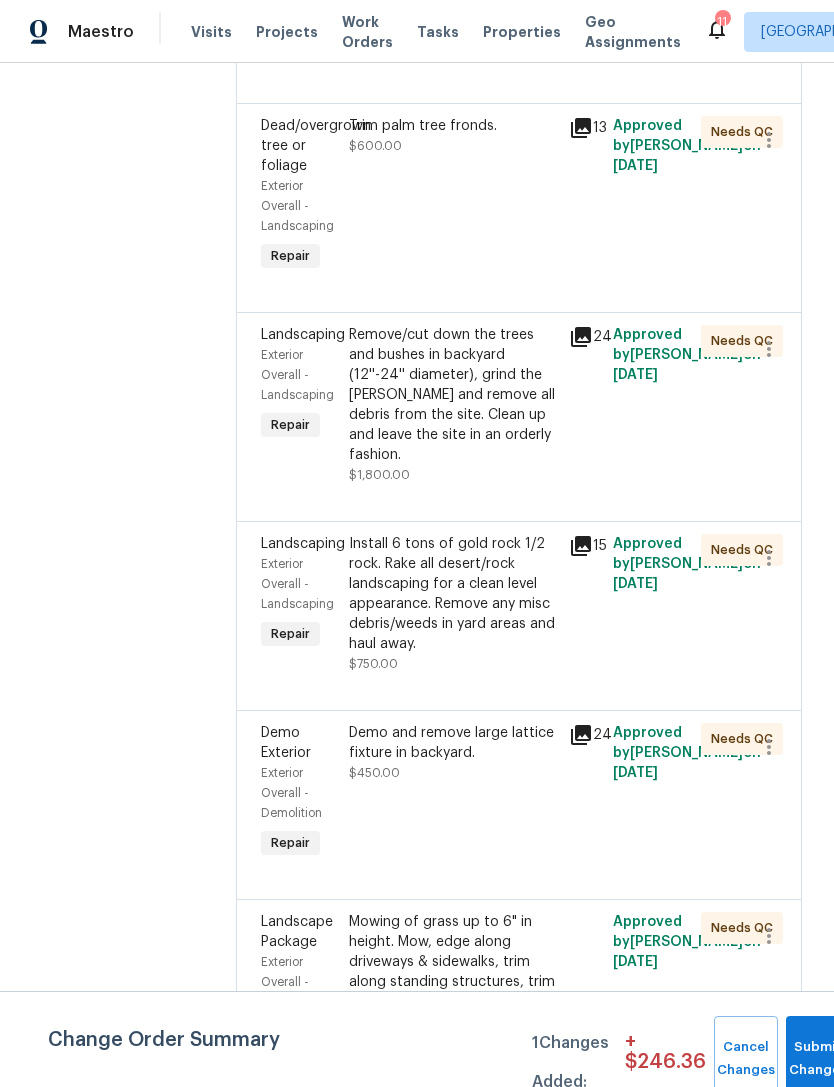 scroll, scrollTop: 511, scrollLeft: 0, axis: vertical 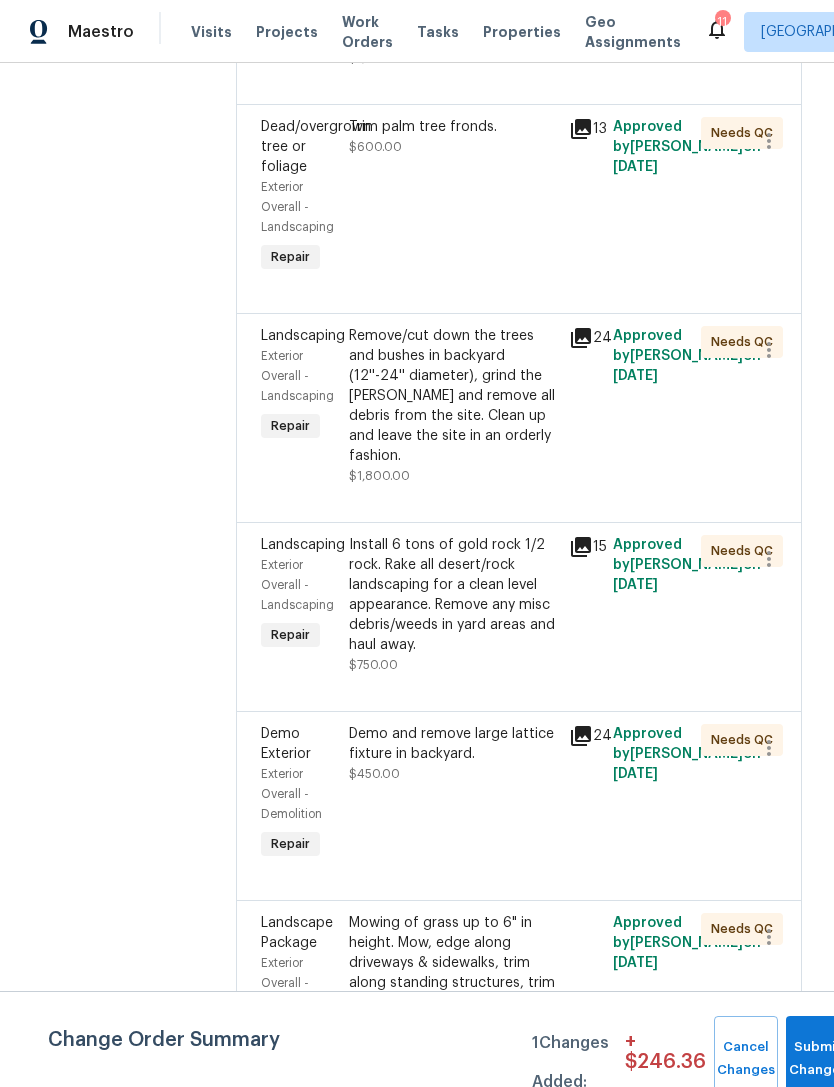 click on "Demo and remove large lattice fixture in backyard." at bounding box center [453, 744] 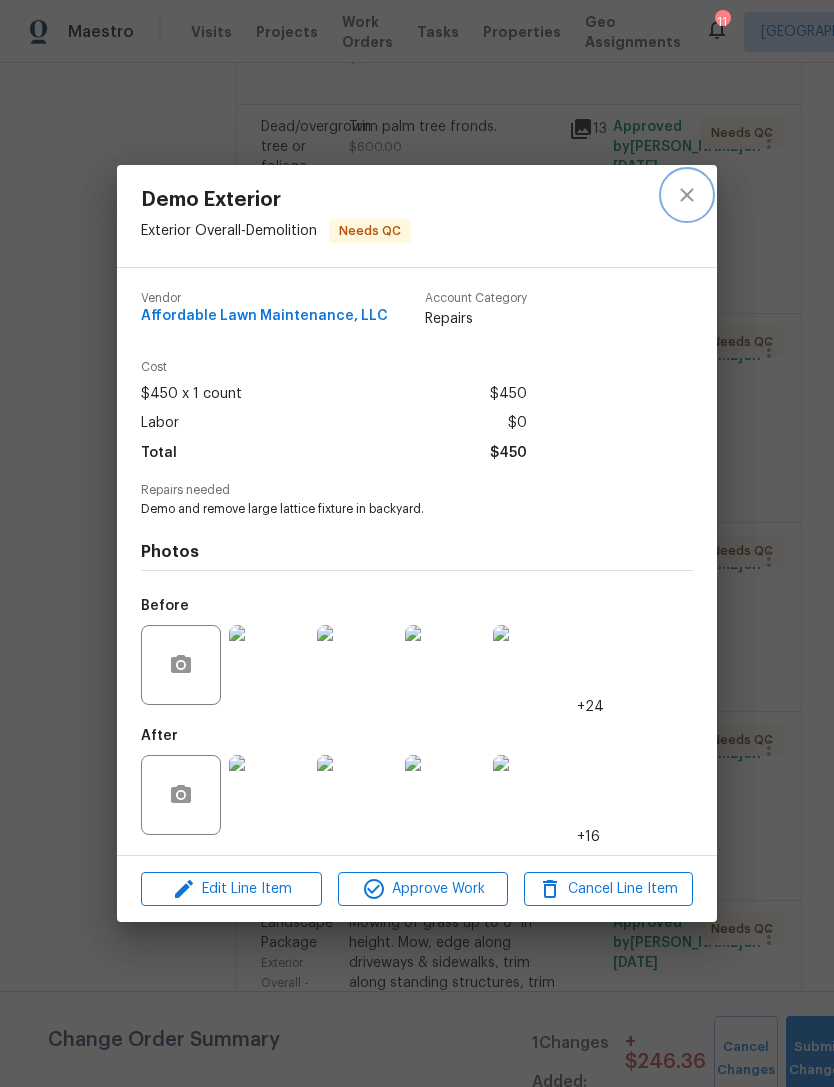 click at bounding box center (687, 195) 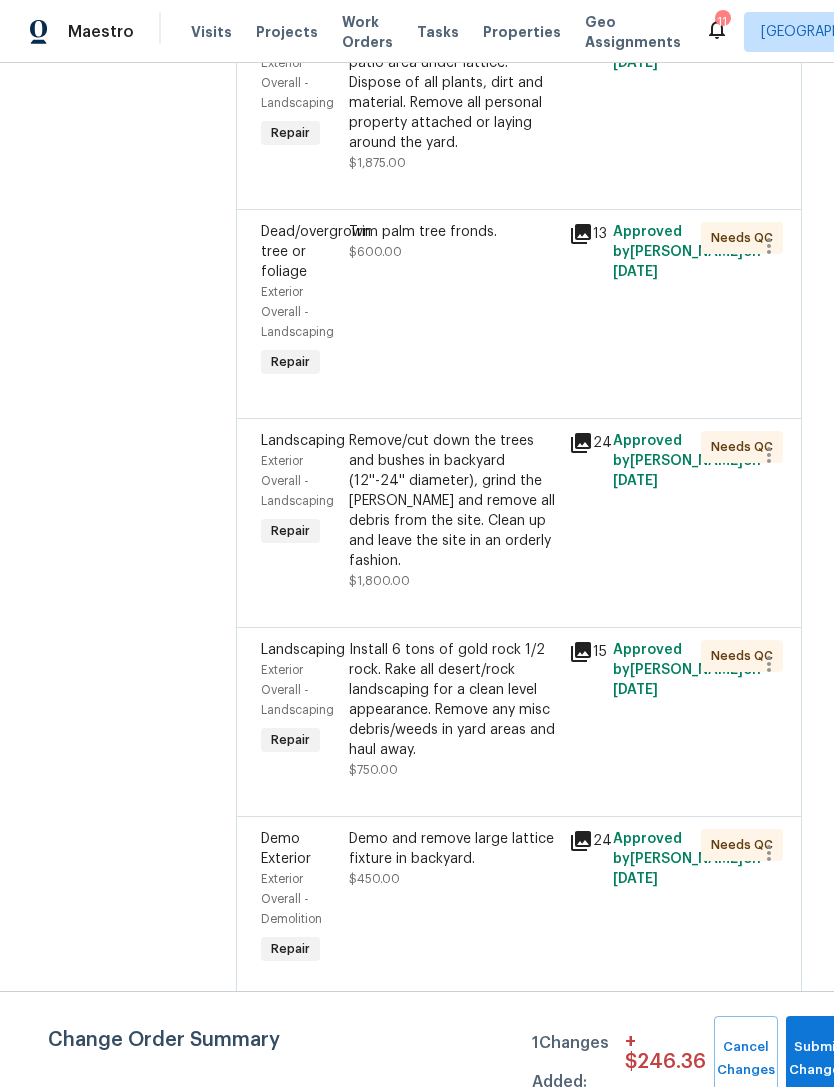 scroll, scrollTop: 380, scrollLeft: 0, axis: vertical 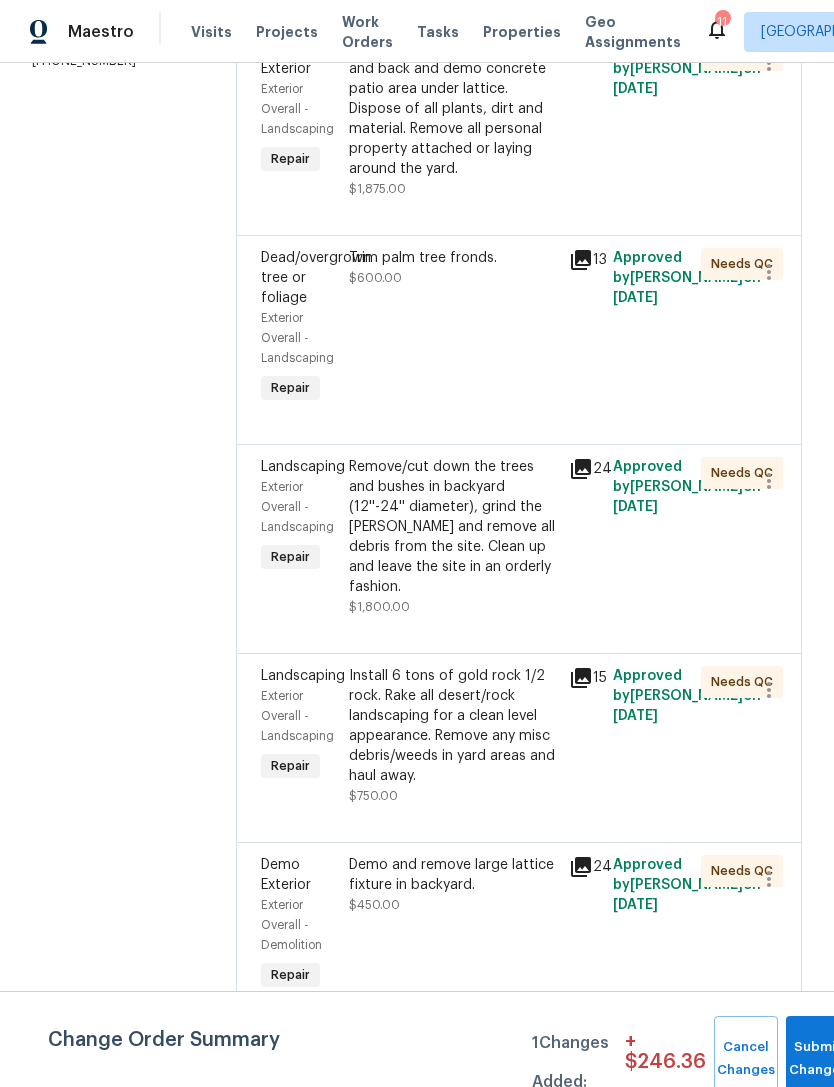 click on "Install 6 tons of gold rock 1/2 rock. Rake all desert/rock landscaping for a clean level appearance. Remove any misc debris/weeds in yard areas and haul away." at bounding box center (453, 726) 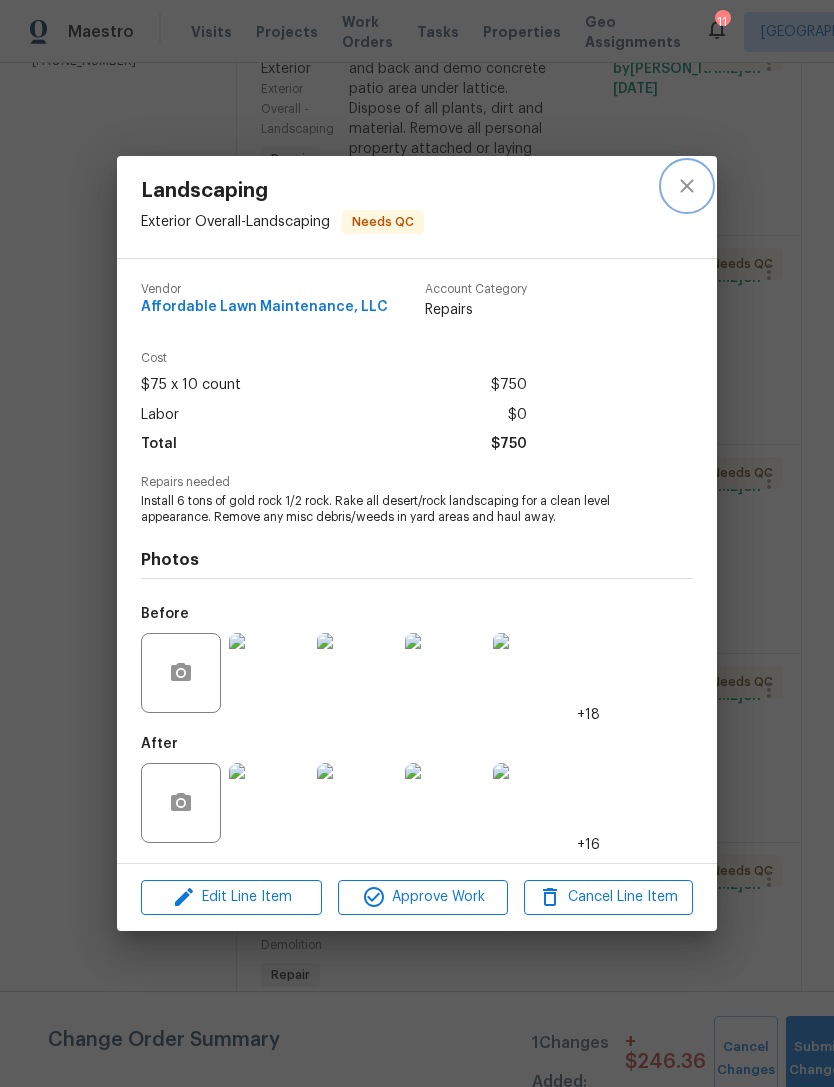click 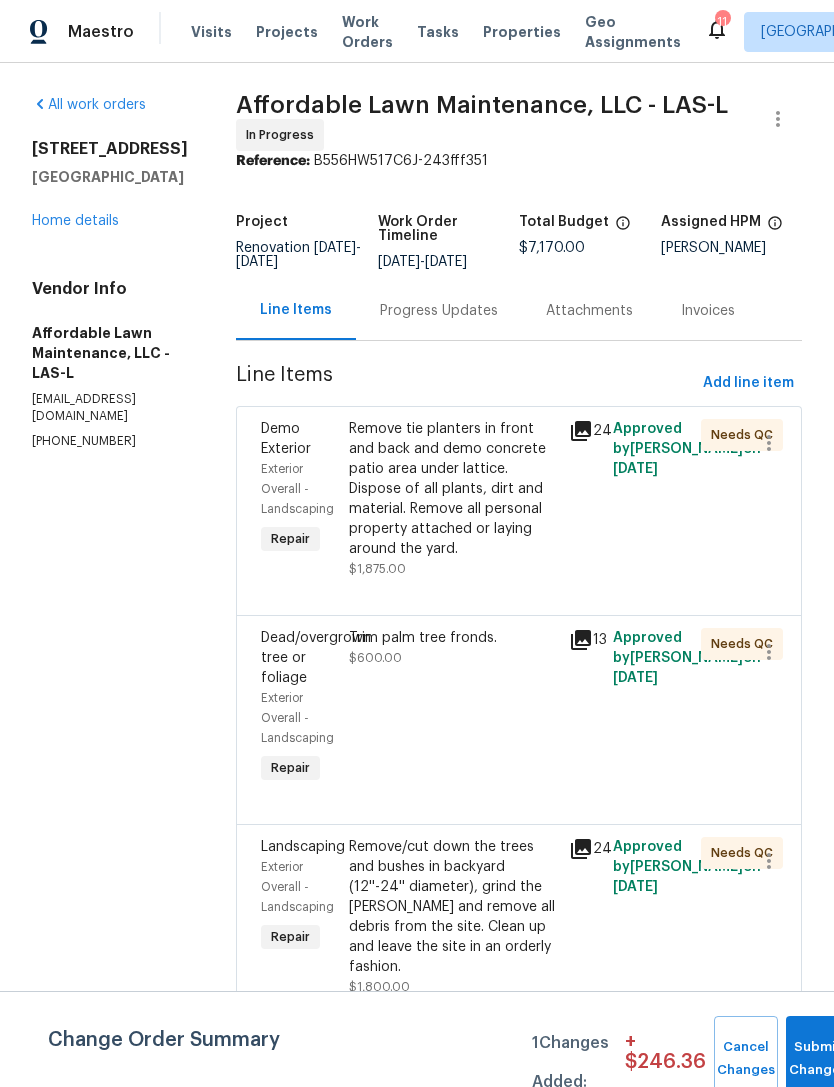 scroll, scrollTop: 0, scrollLeft: 0, axis: both 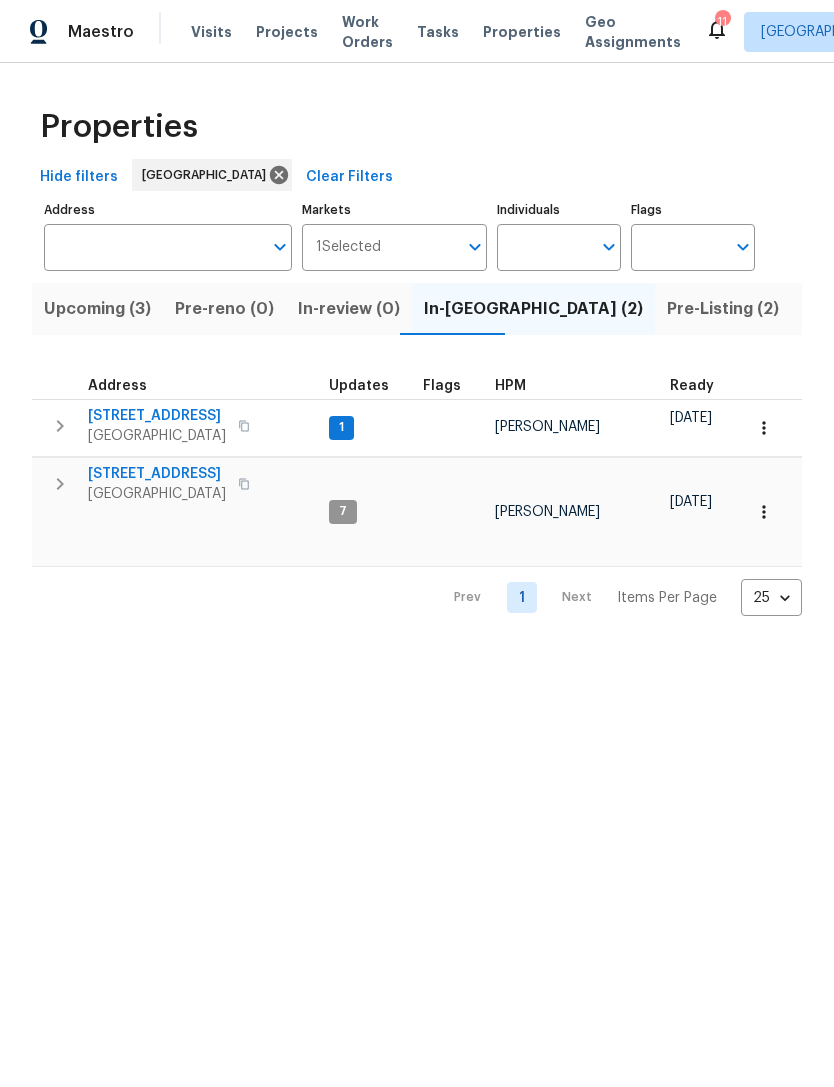 click on "Upcoming (3)" at bounding box center [97, 309] 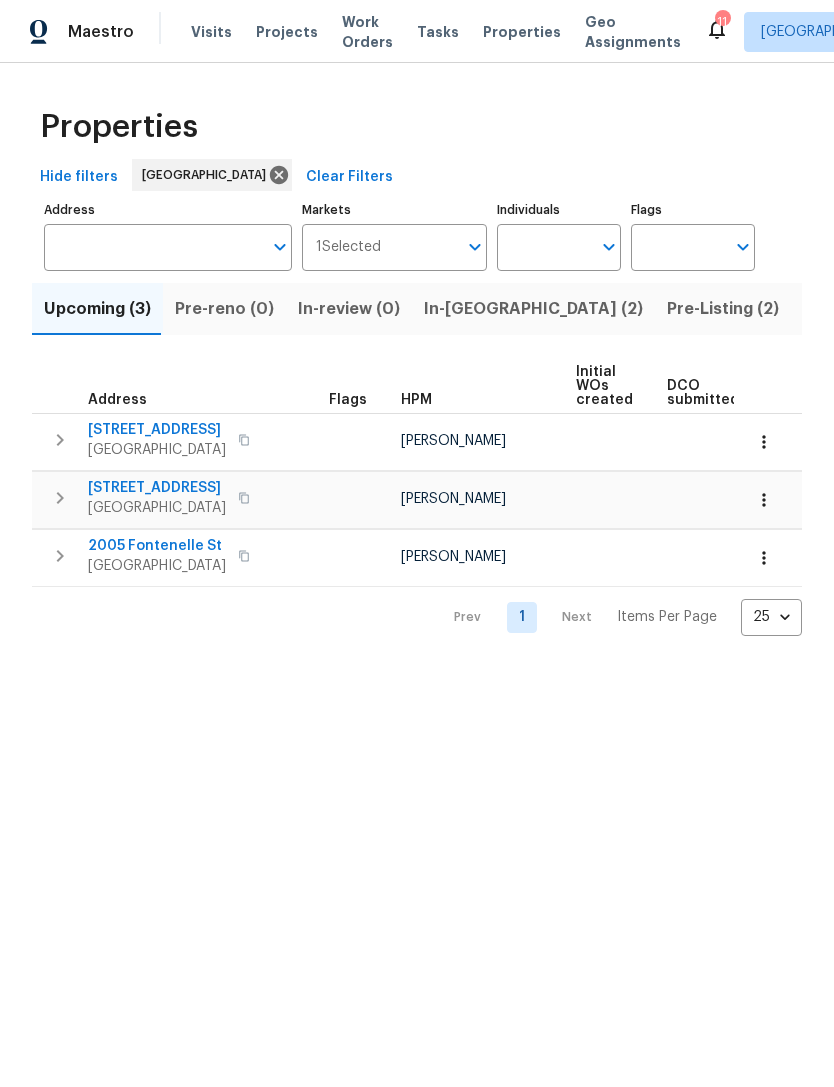 click on "Properties Hide filters Las Vegas Clear Filters Address Address Markets 1  Selected Markets Individuals Individuals Flags Flags Upcoming (3) Pre-reno (0) In-review (0) In-reno (2) Pre-Listing (2) Listed (53) Resale (20) Done (1217) Unknown (0) Address Flags HPM Initial WOs created DCO submitted DCO complete D0W complete Scheduled COE Scheduled LCO Ready Date 7049 Knob Creek St Unit 102 Las Vegas, NV 89149 Ana Ortiz 07/14/25 07/15/25 806 Clouded Valley Ave North Las Vegas, NV 89086 Ana Ortiz 08/01/25 08/04/25 2005 Fontenelle St Las Vegas, NV 89102 Nicholas Holderbaum 07/25/25 07/28/25 Prev 1 Next Items Per Page 25 25 ​" at bounding box center (417, 365) 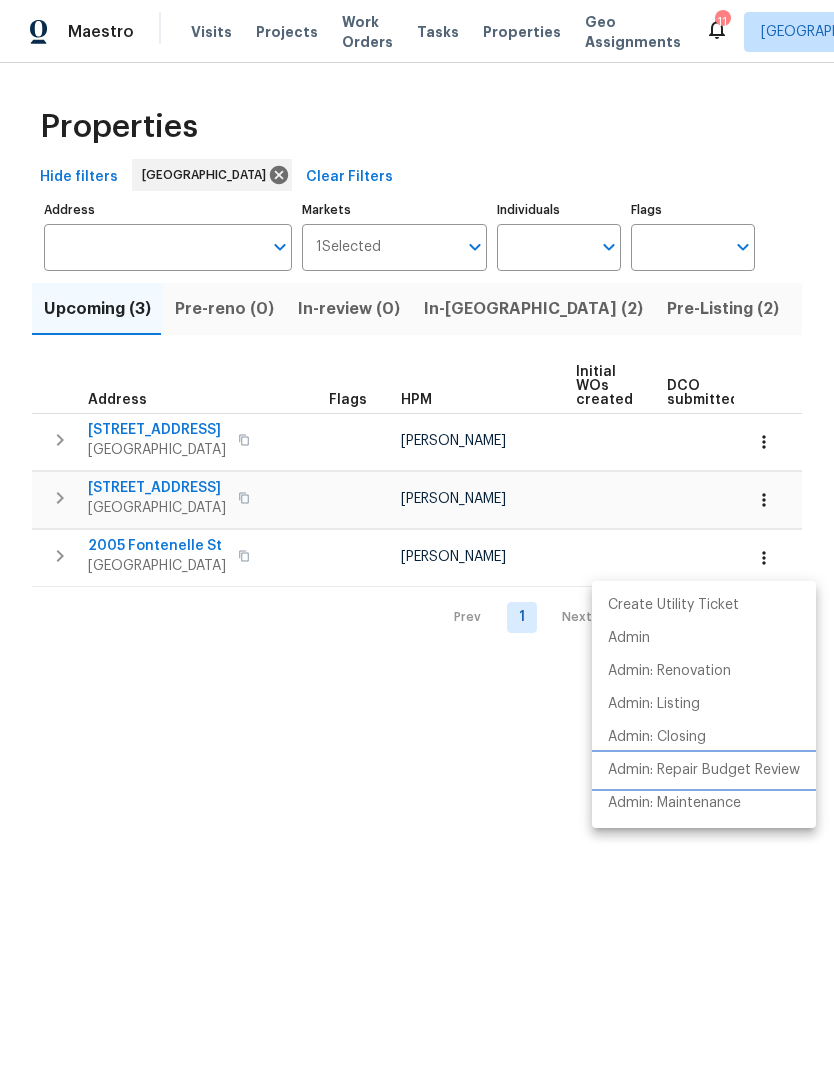 click on "Admin: Repair Budget Review" at bounding box center (704, 770) 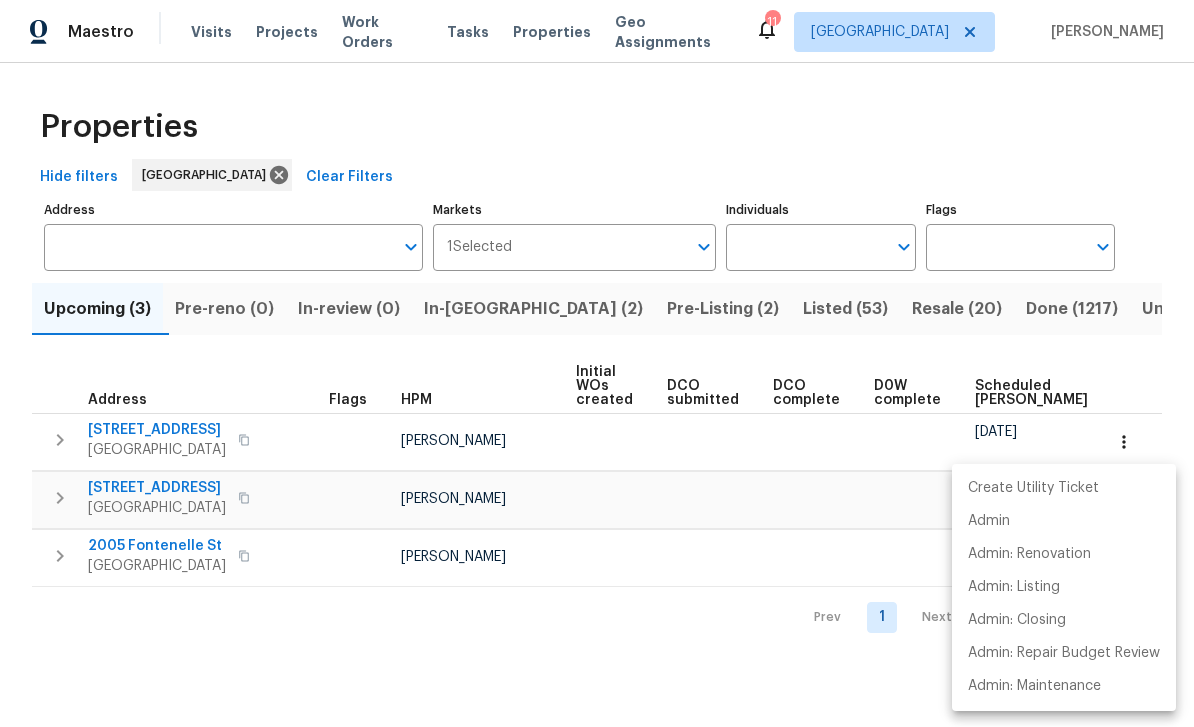 click at bounding box center [597, 363] 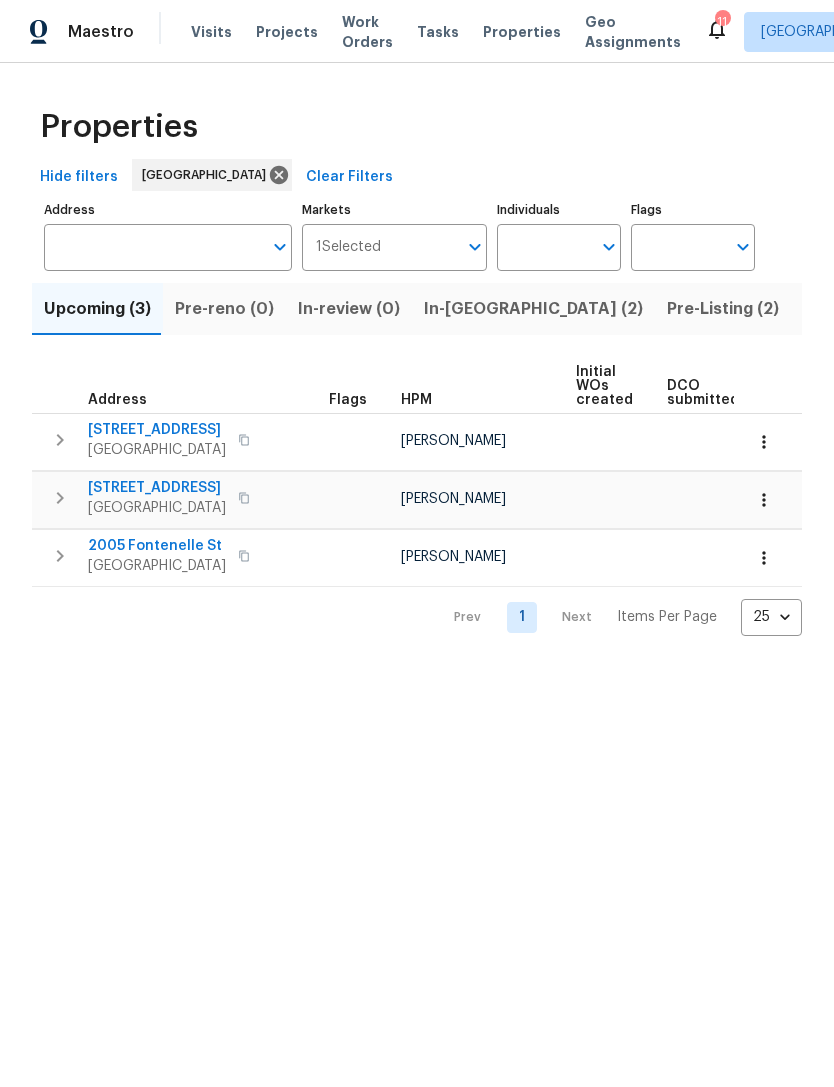 click on "Individuals" at bounding box center [544, 247] 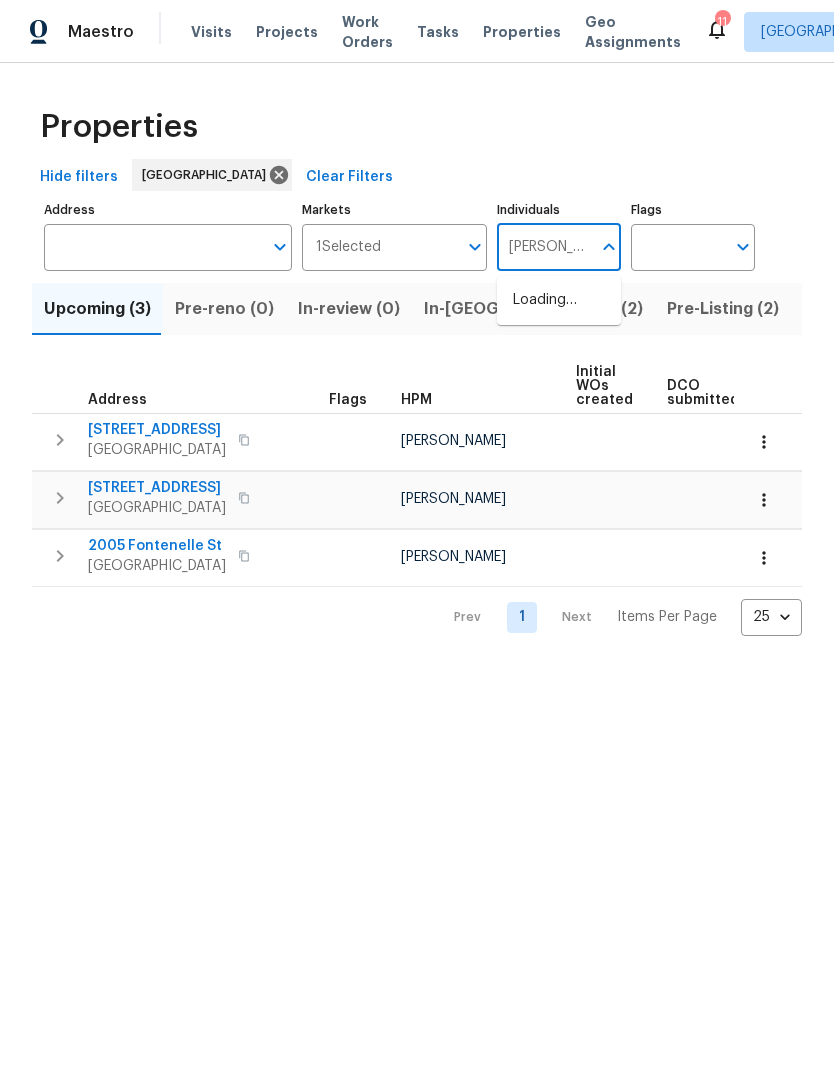 type on "julian" 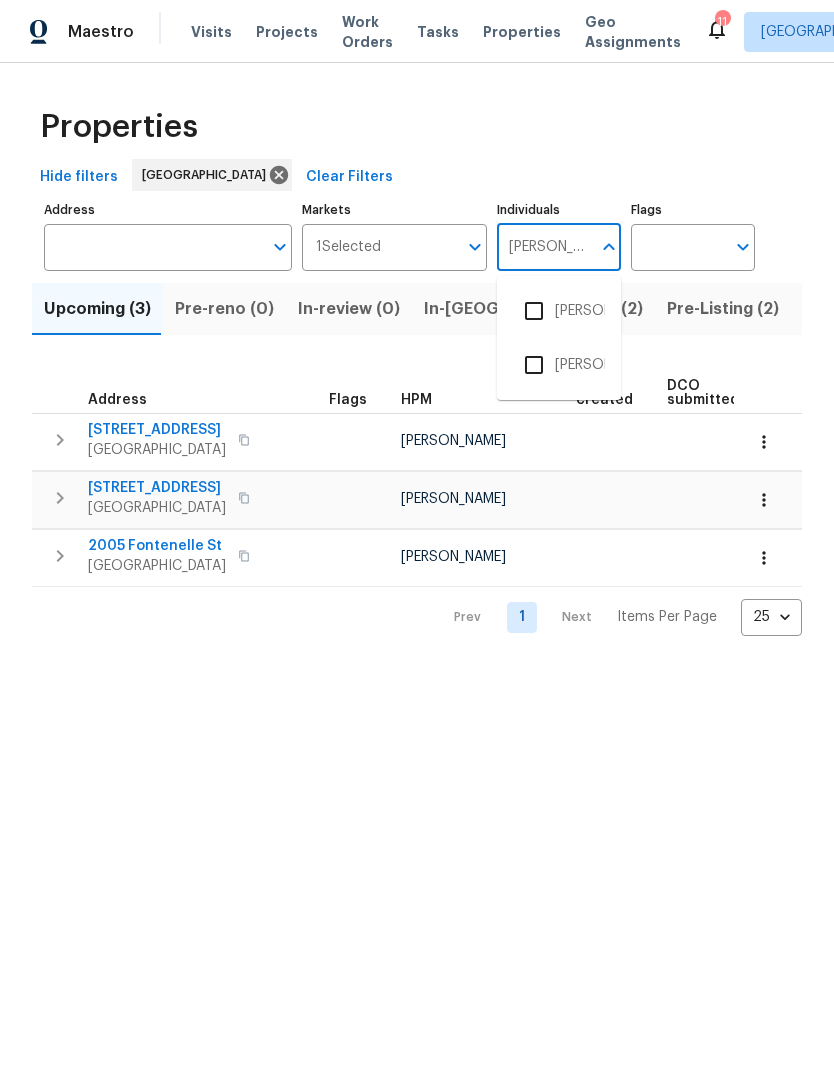 click at bounding box center (534, 311) 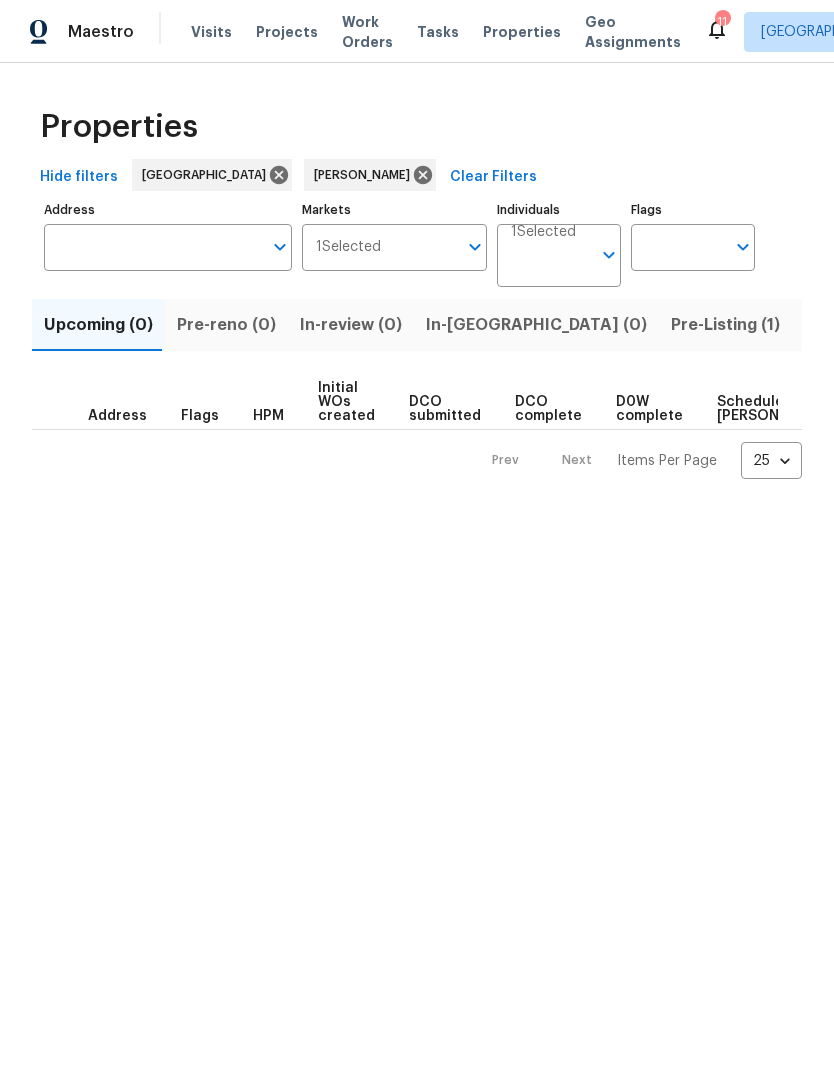 click on "Pre-Listing (1)" at bounding box center [725, 325] 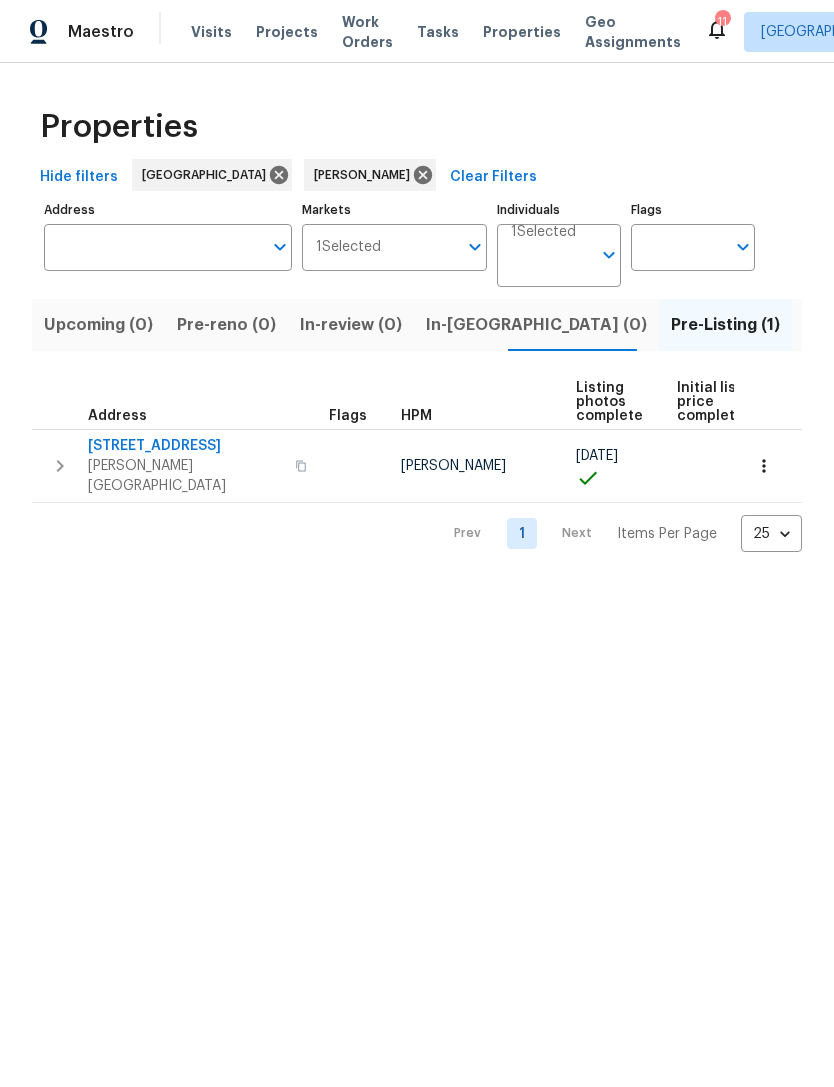 click on "Listed (20)" at bounding box center (847, 325) 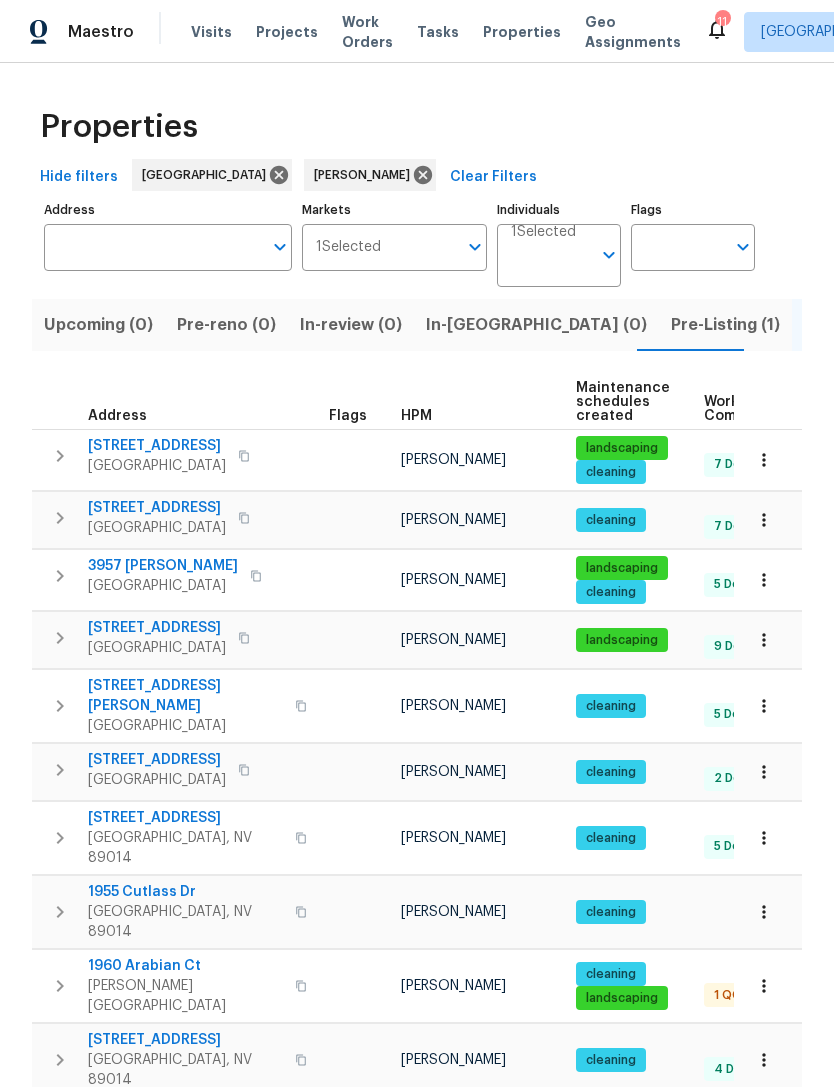 click on "1960 Arabian Ct" at bounding box center (185, 966) 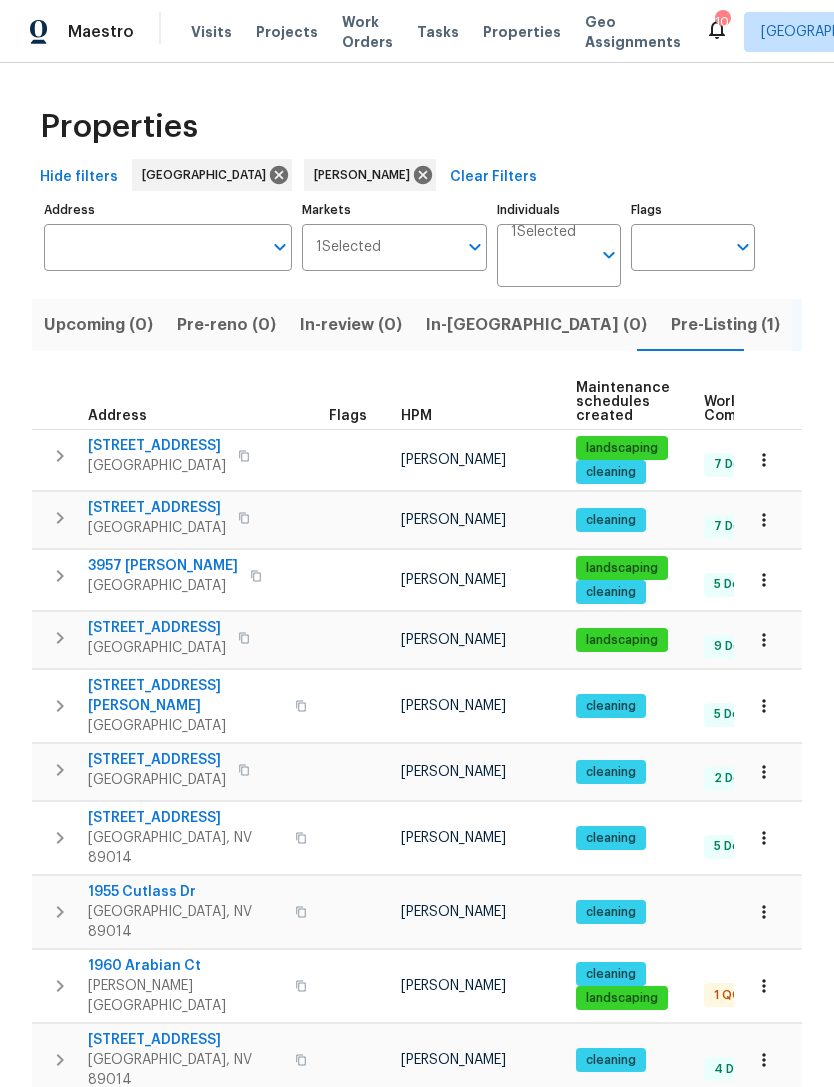 click on "Properties" at bounding box center [417, 127] 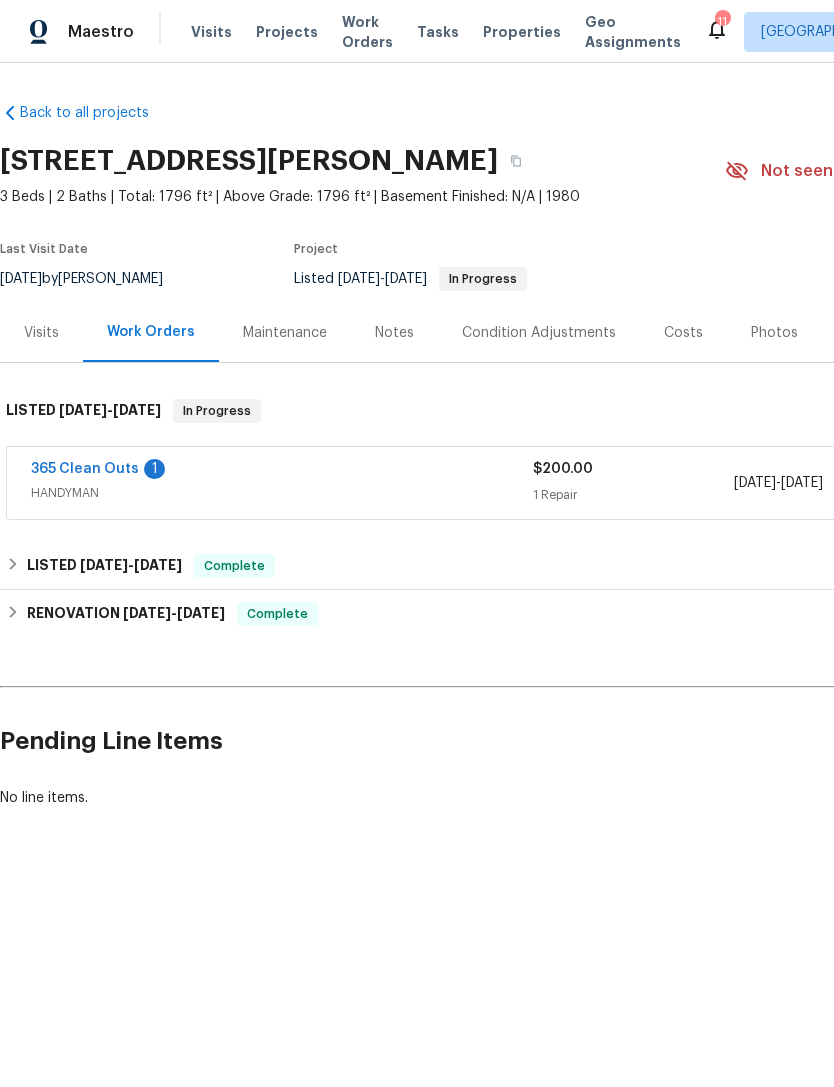 scroll, scrollTop: 0, scrollLeft: 0, axis: both 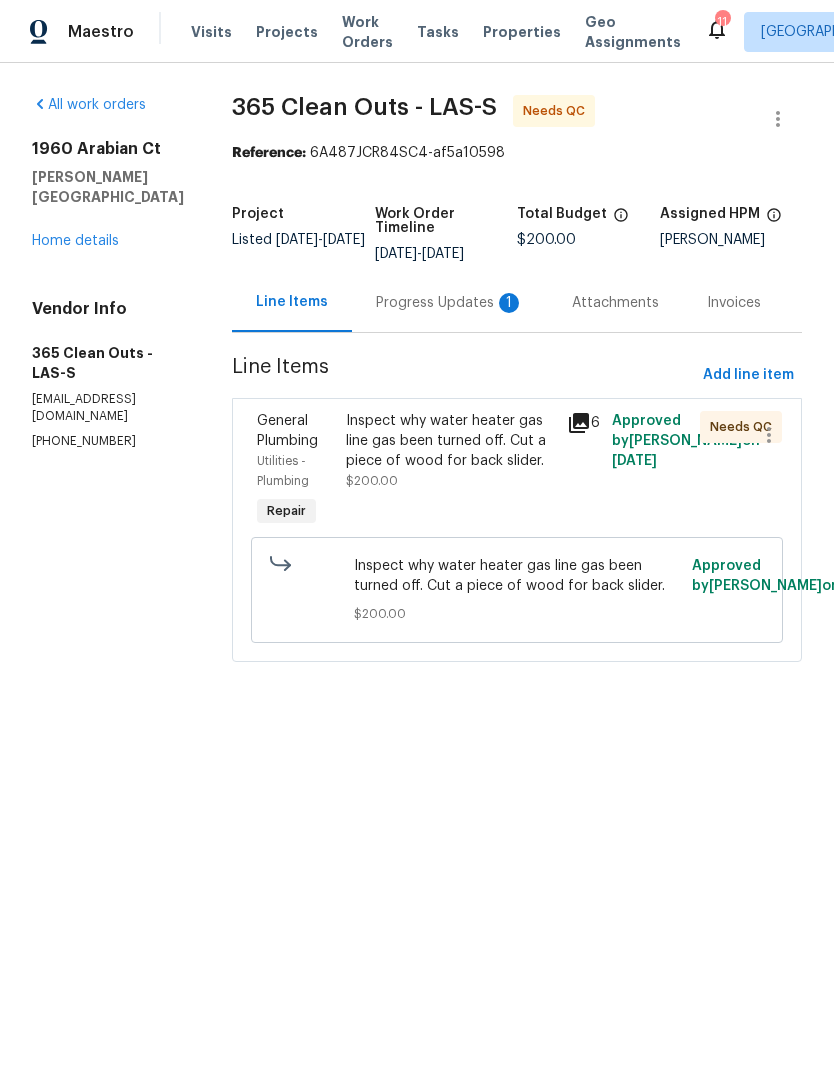 click on "Progress Updates 1" at bounding box center (450, 303) 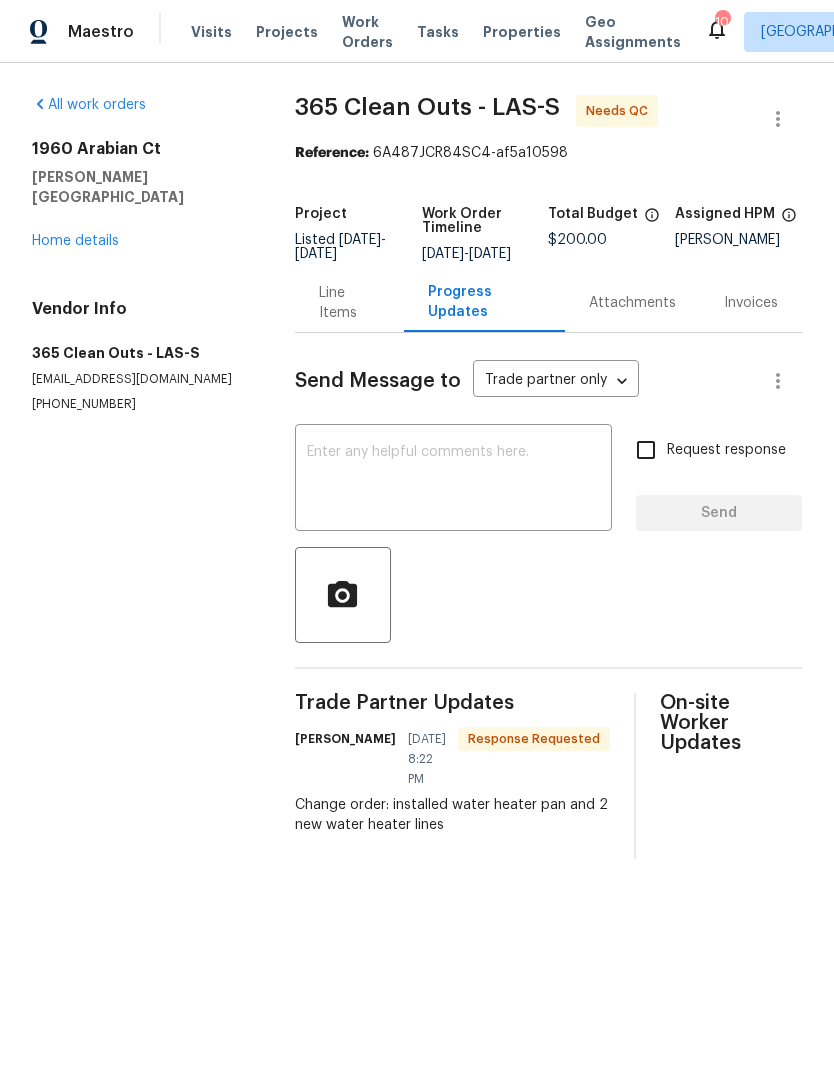 click on "Line Items" at bounding box center [349, 303] 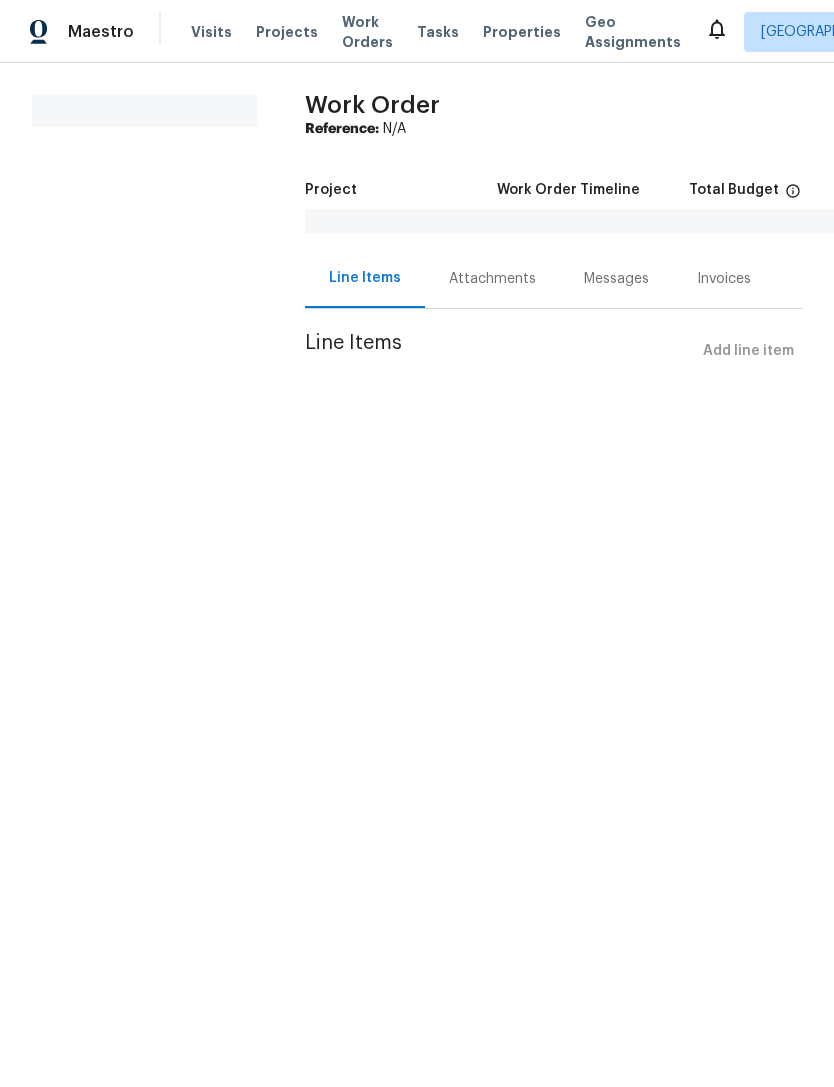 scroll, scrollTop: 0, scrollLeft: 0, axis: both 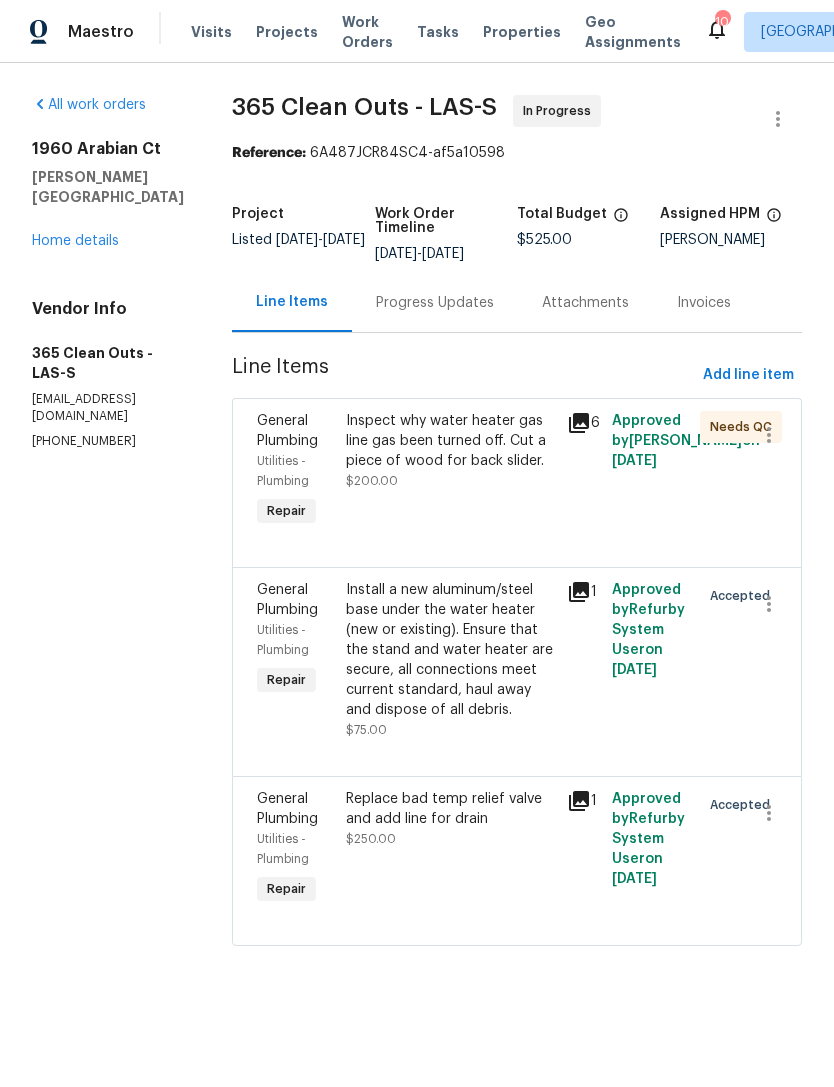 click on "Inspect why water heater gas line gas been turned off.
Cut a piece of wood for back slider." at bounding box center [451, 441] 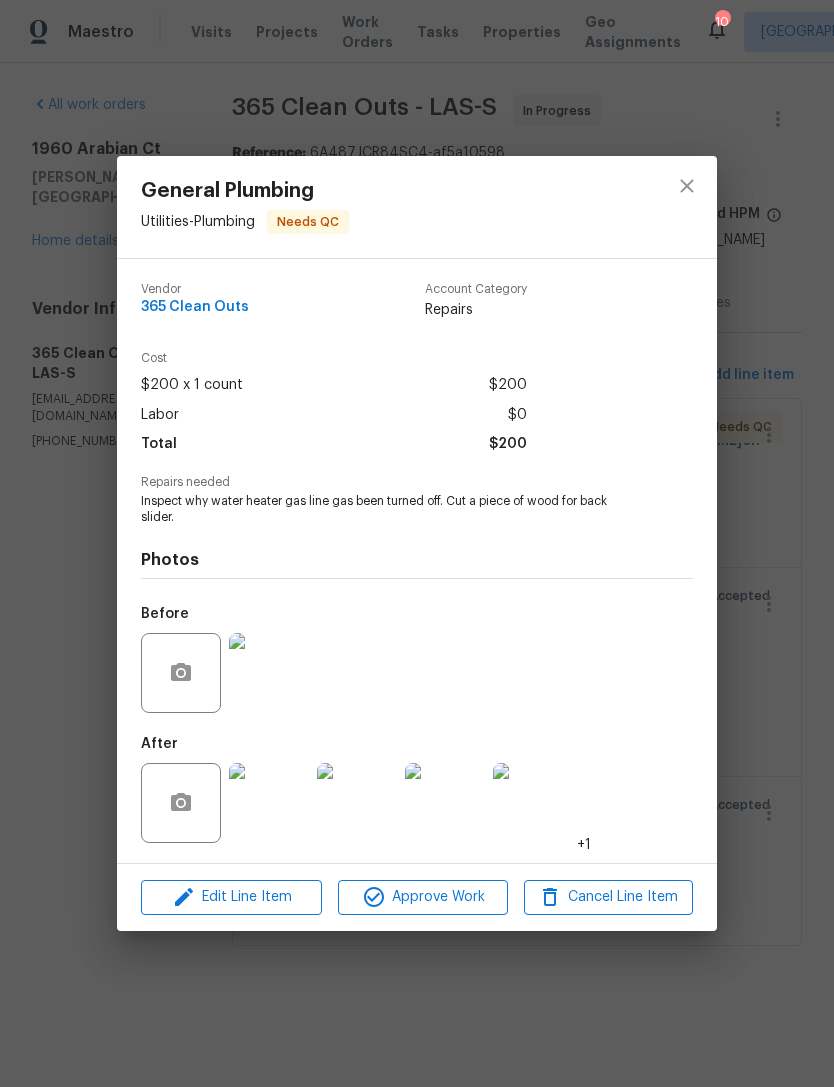 click at bounding box center (269, 803) 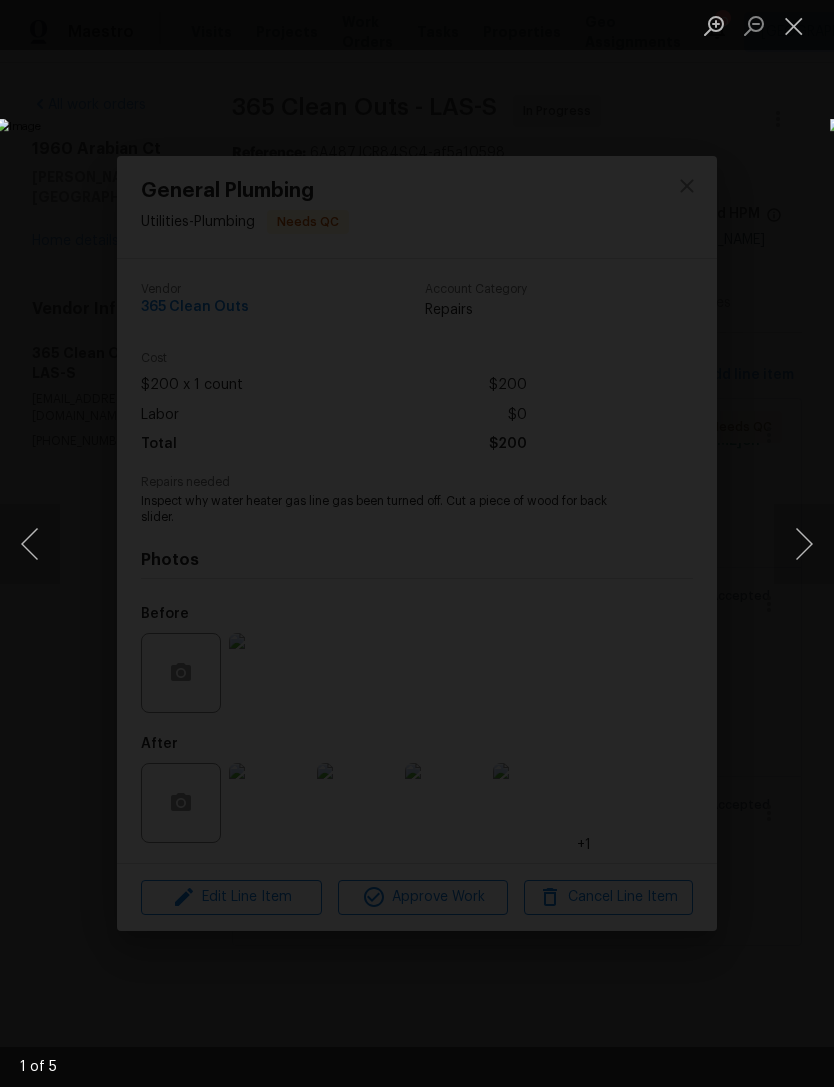 click at bounding box center (804, 544) 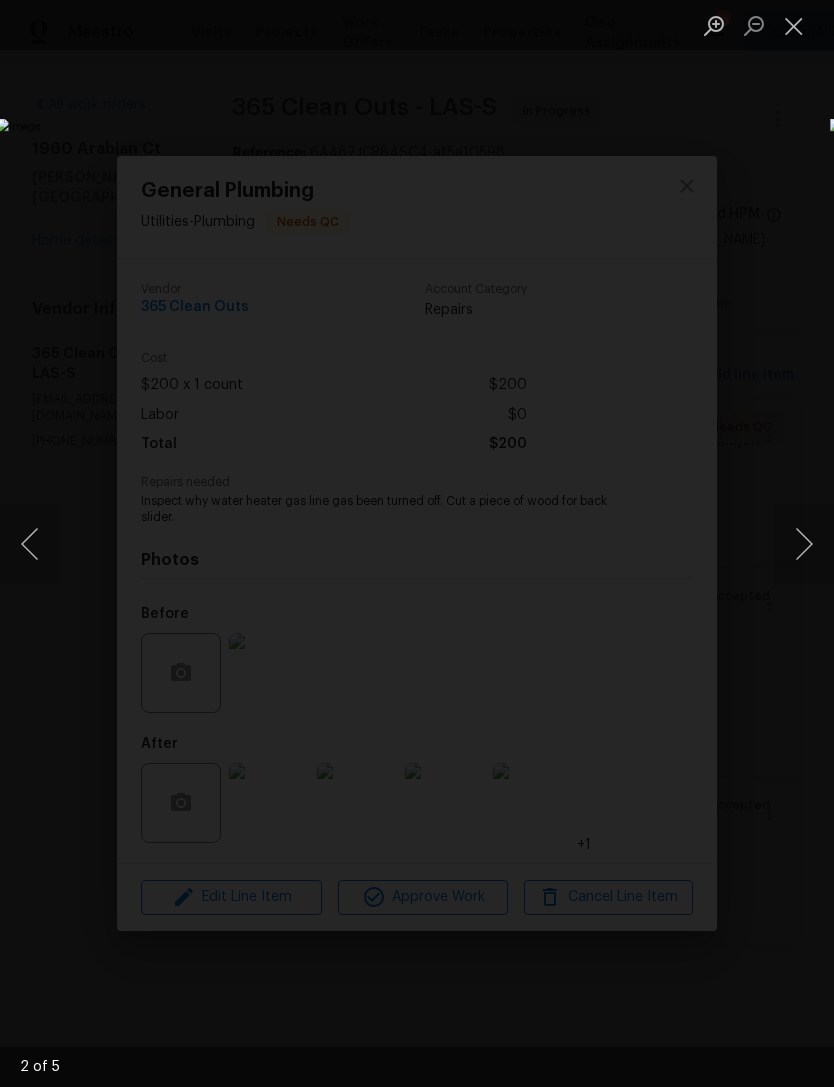 click at bounding box center (804, 544) 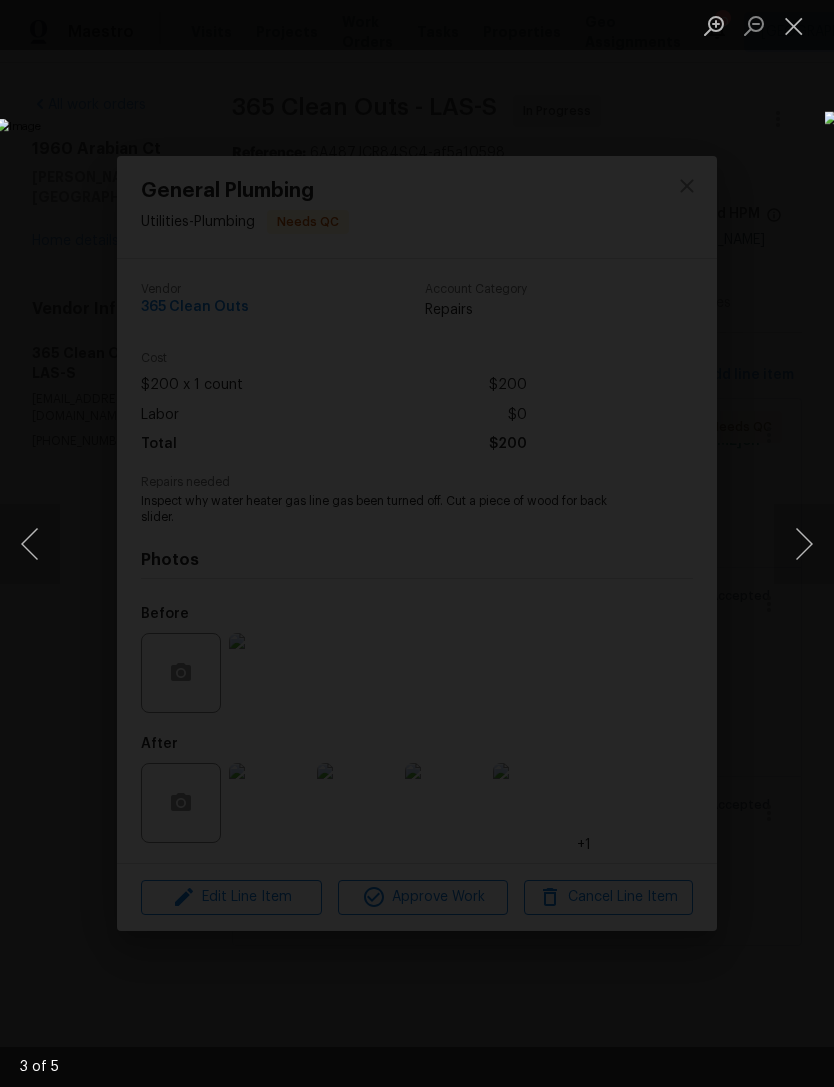 click at bounding box center (804, 544) 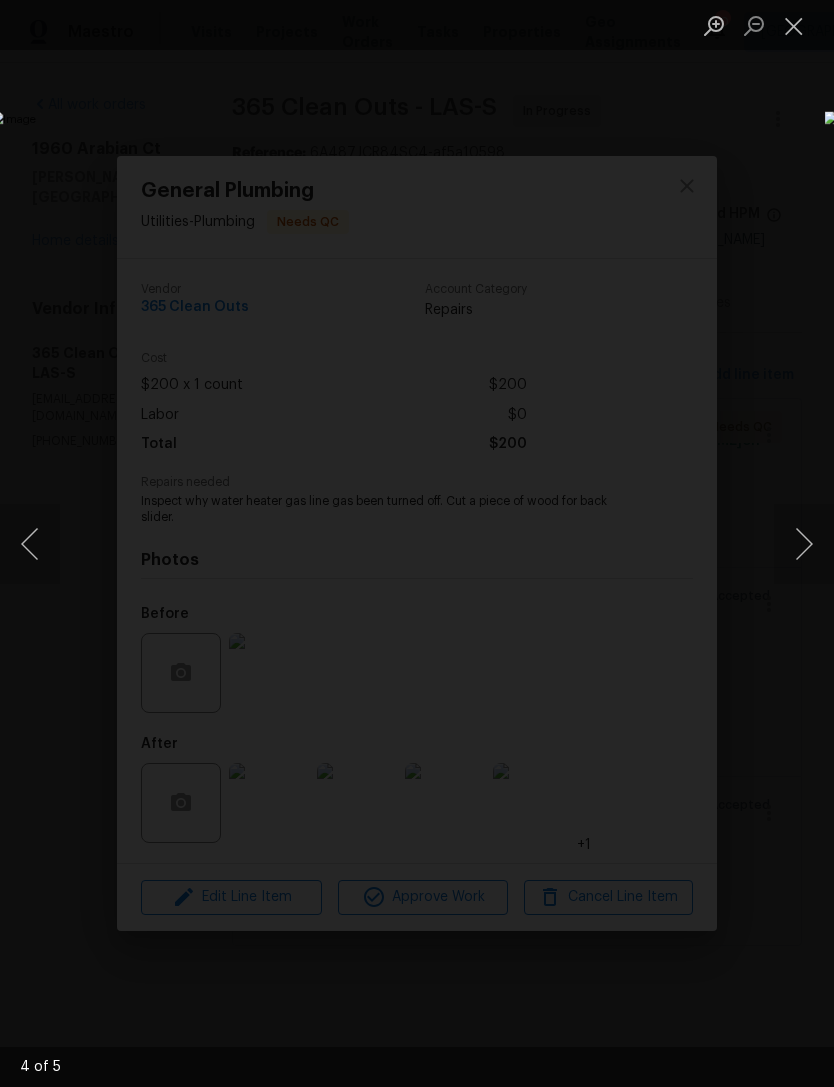 click at bounding box center [804, 544] 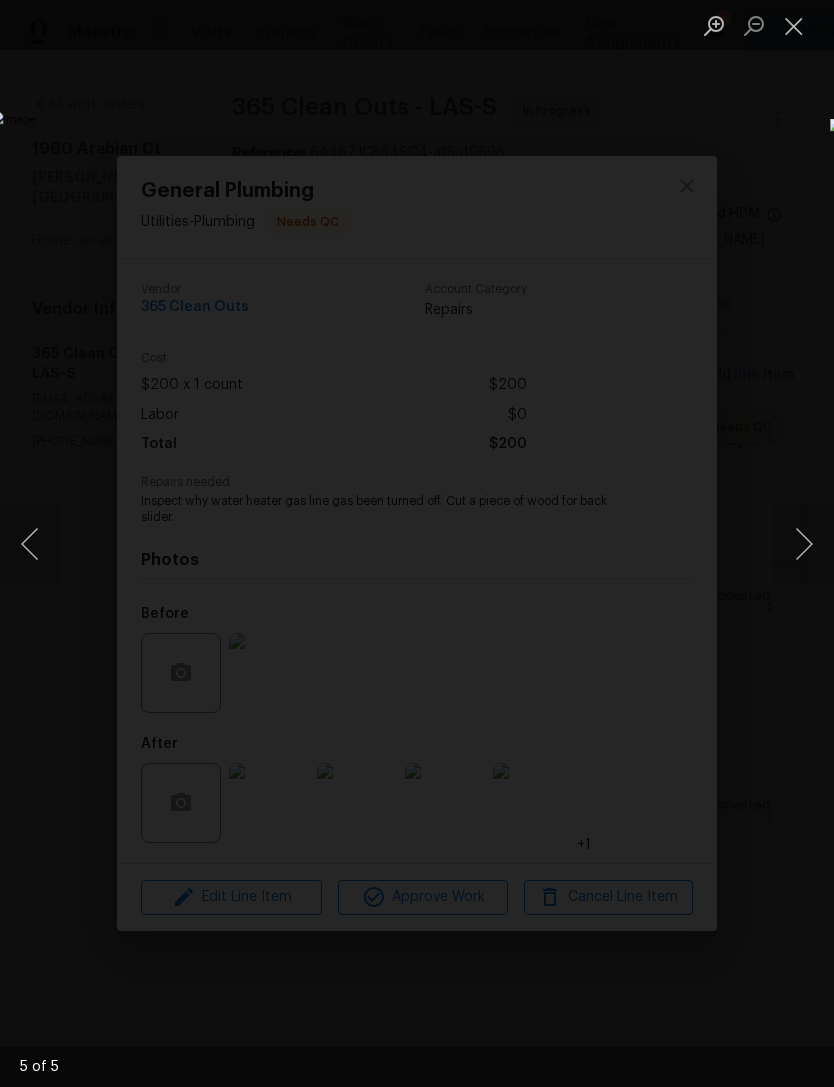 click at bounding box center (804, 544) 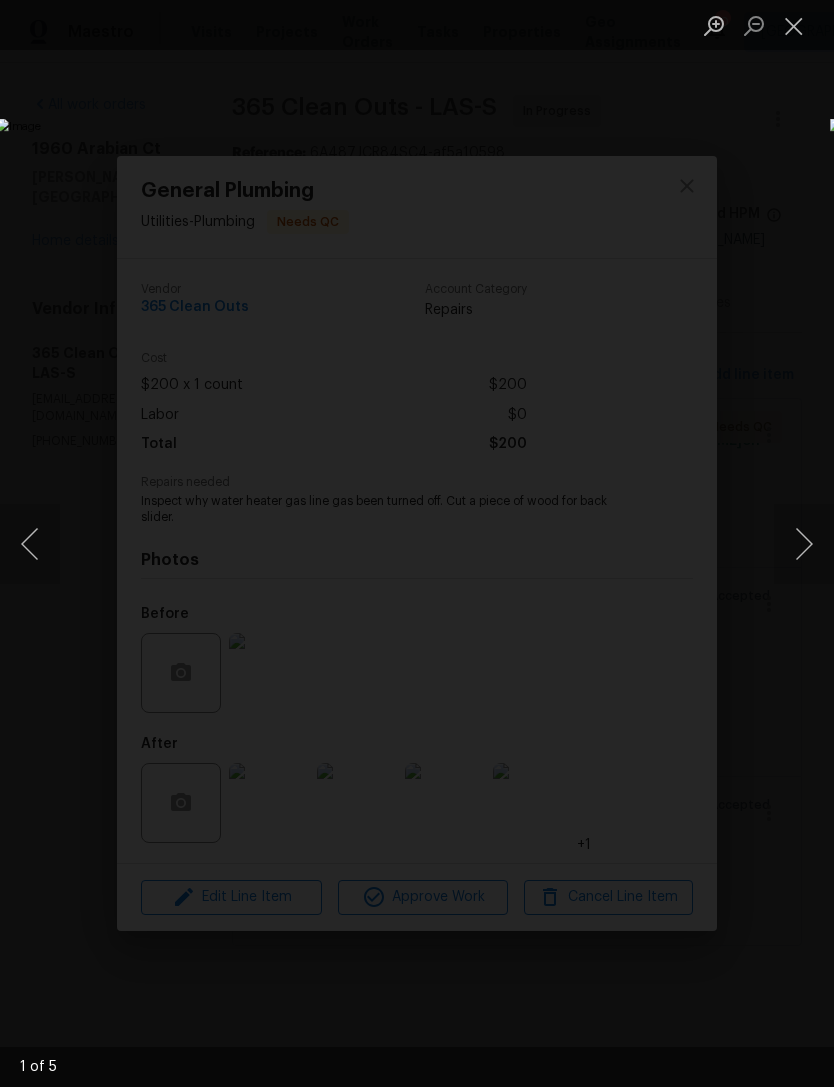 click at bounding box center (804, 544) 